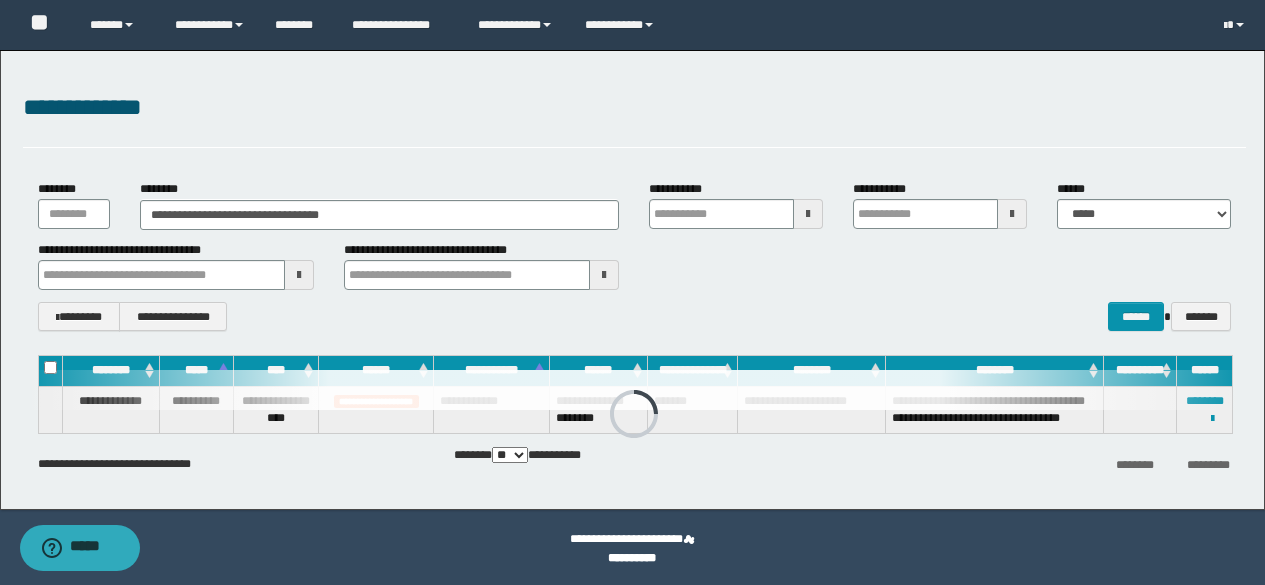 scroll, scrollTop: 0, scrollLeft: 0, axis: both 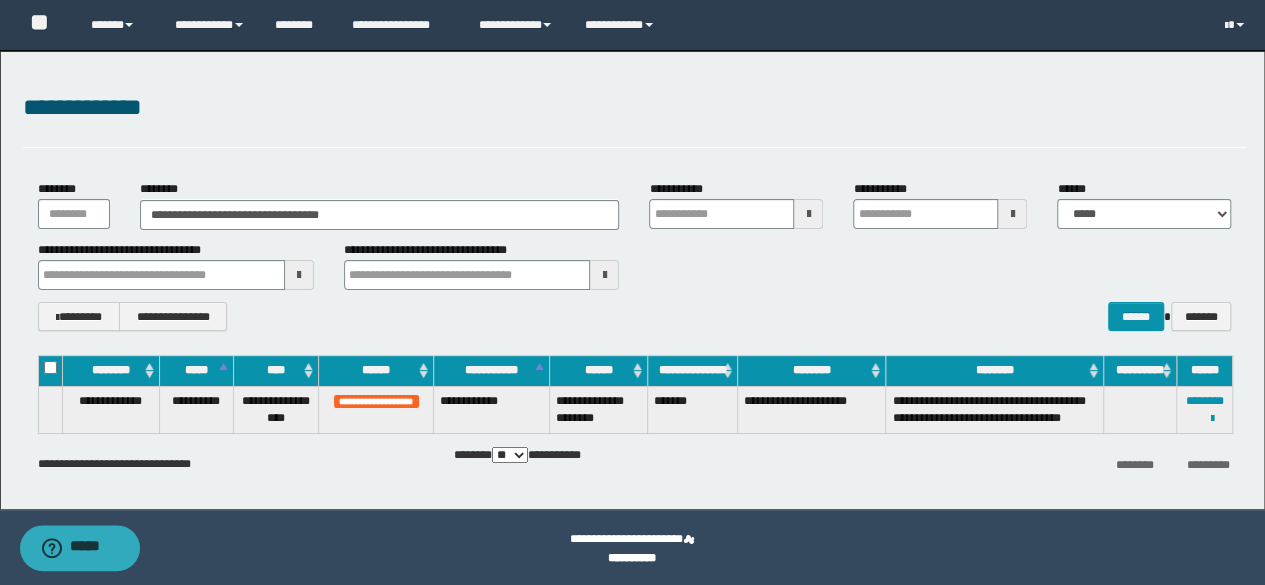 click on "**********" at bounding box center (632, 280) 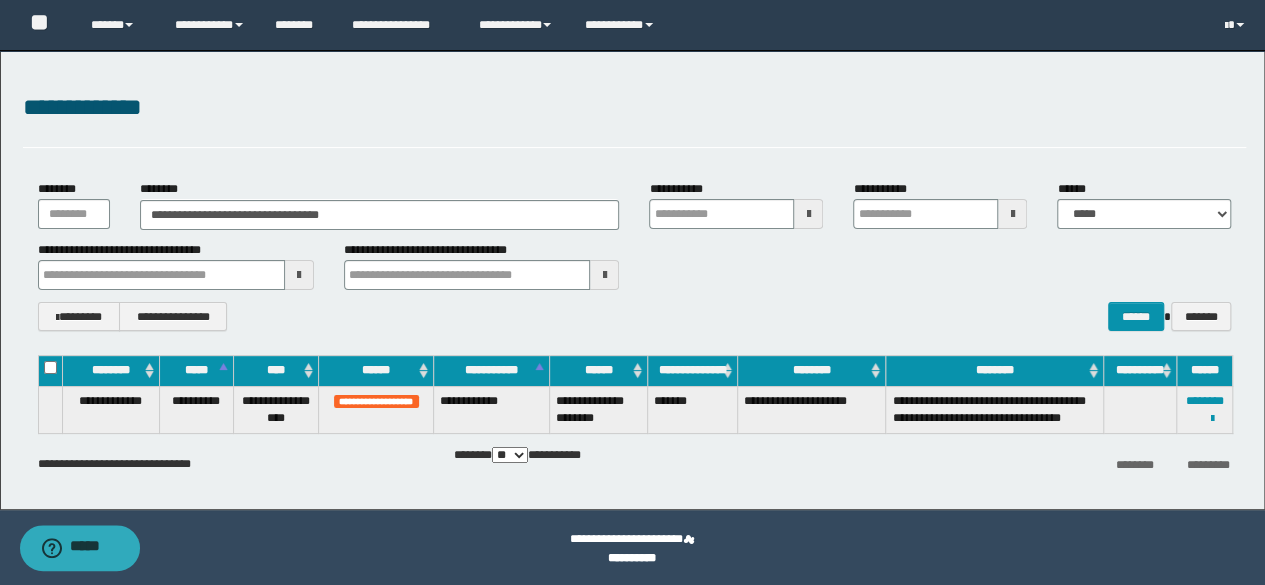 drag, startPoint x: 369, startPoint y: 134, endPoint x: 394, endPoint y: 223, distance: 92.44458 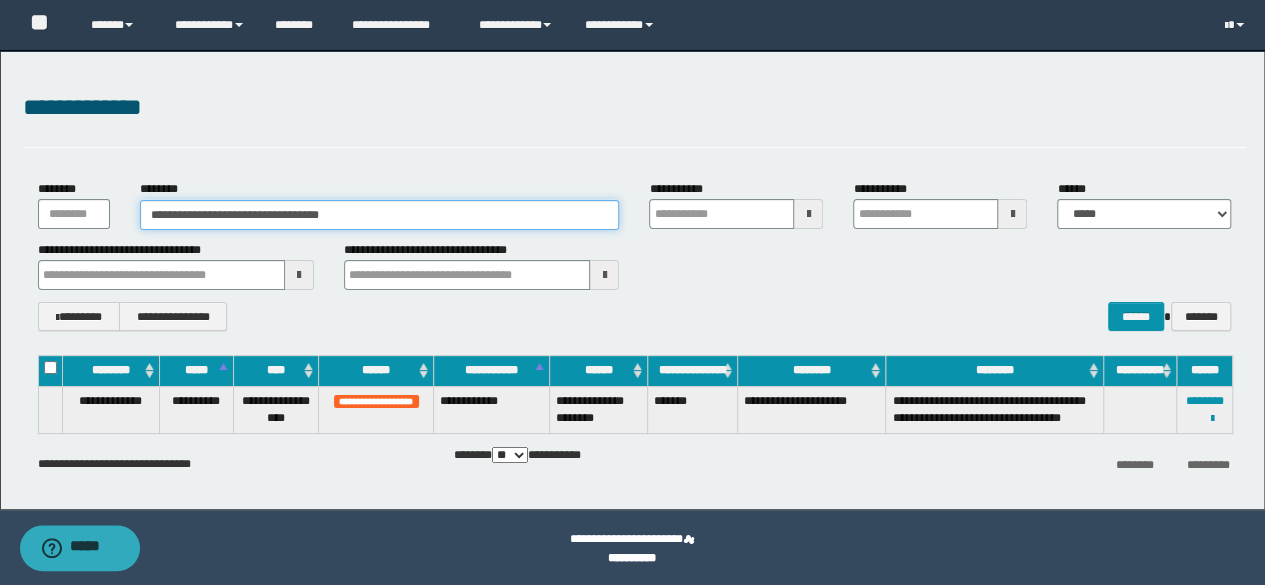 drag, startPoint x: 384, startPoint y: 221, endPoint x: 116, endPoint y: 153, distance: 276.4923 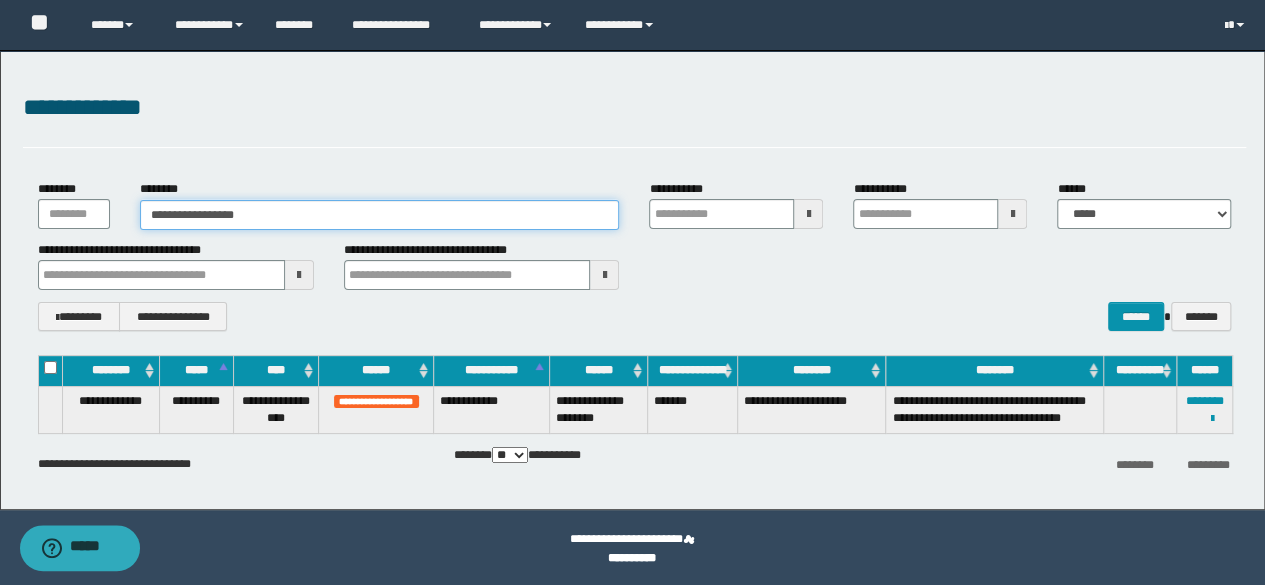 type on "**********" 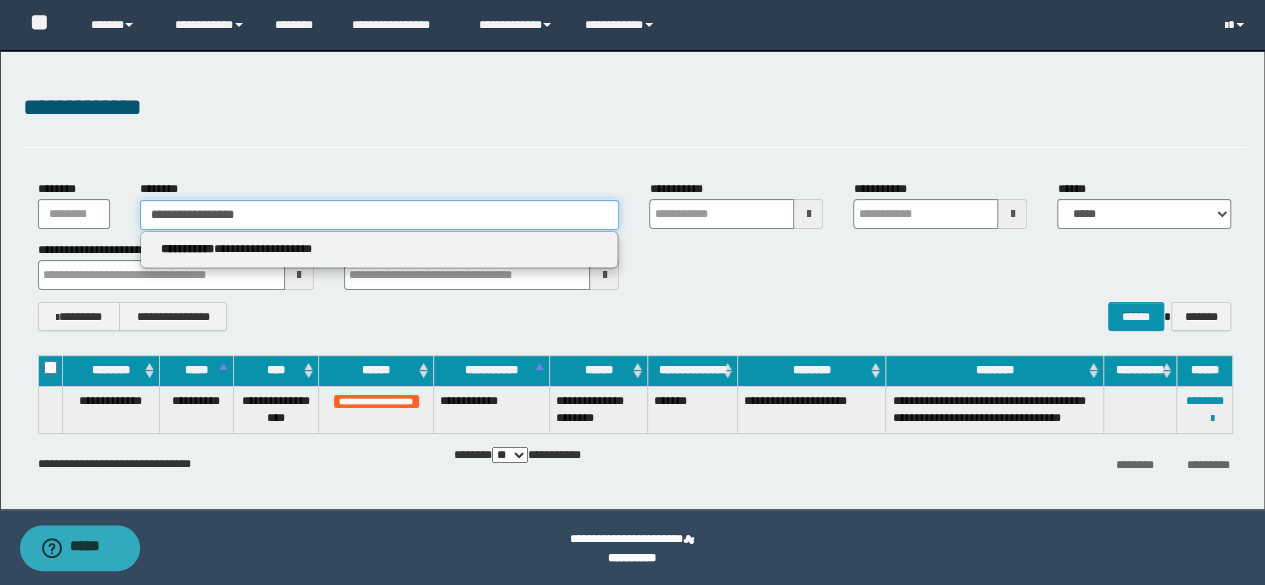 type on "**********" 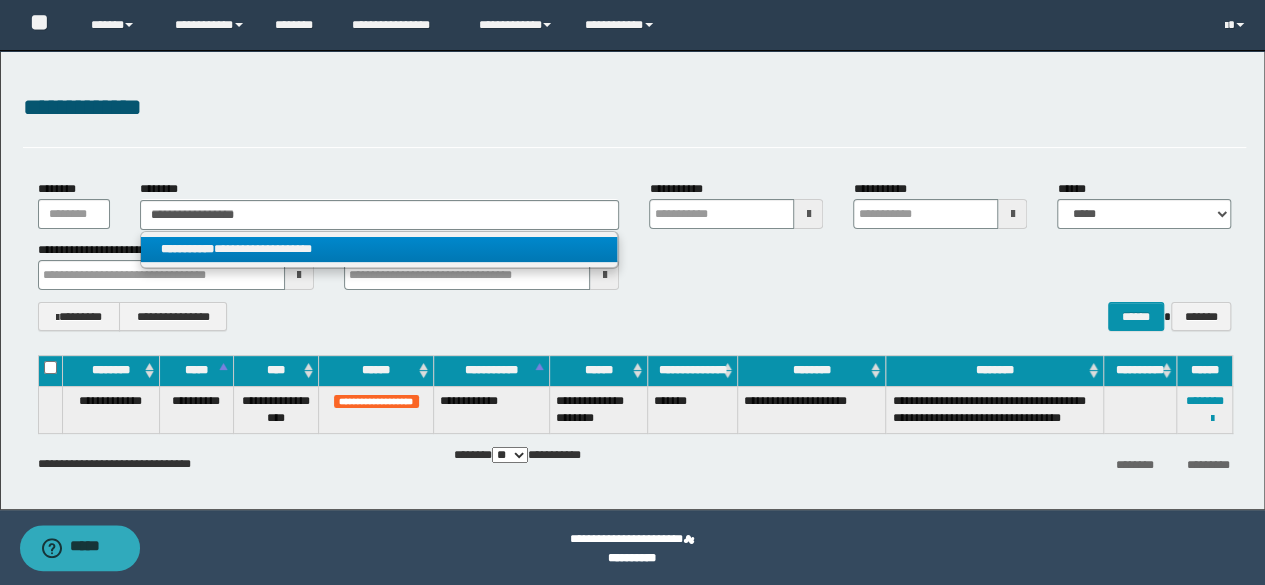 click on "**********" at bounding box center [379, 249] 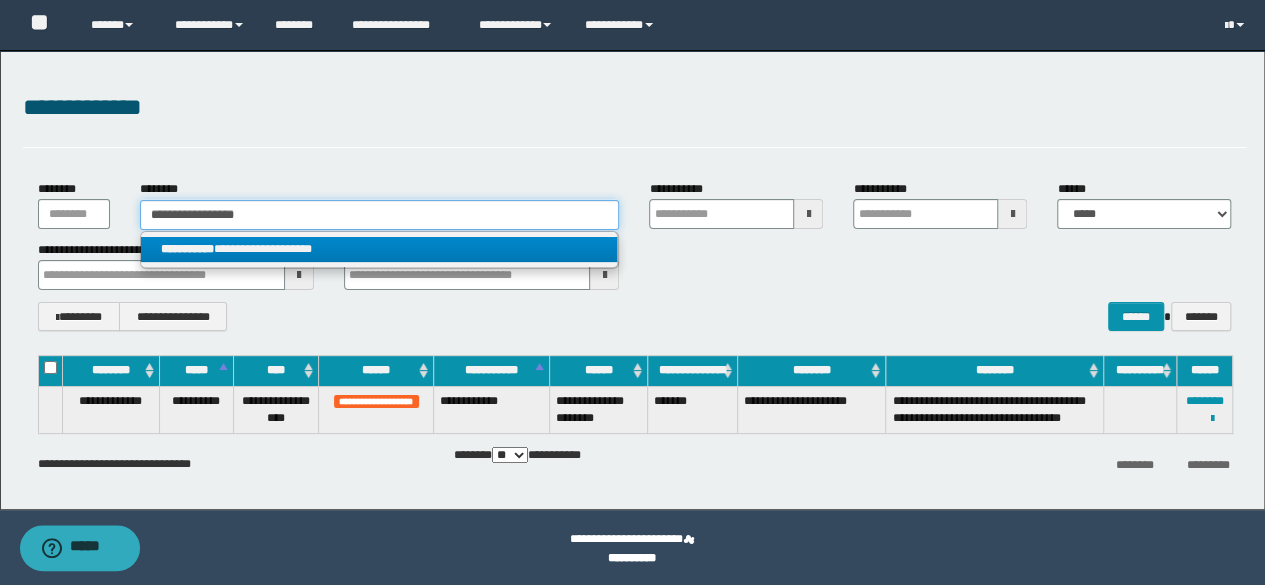 type 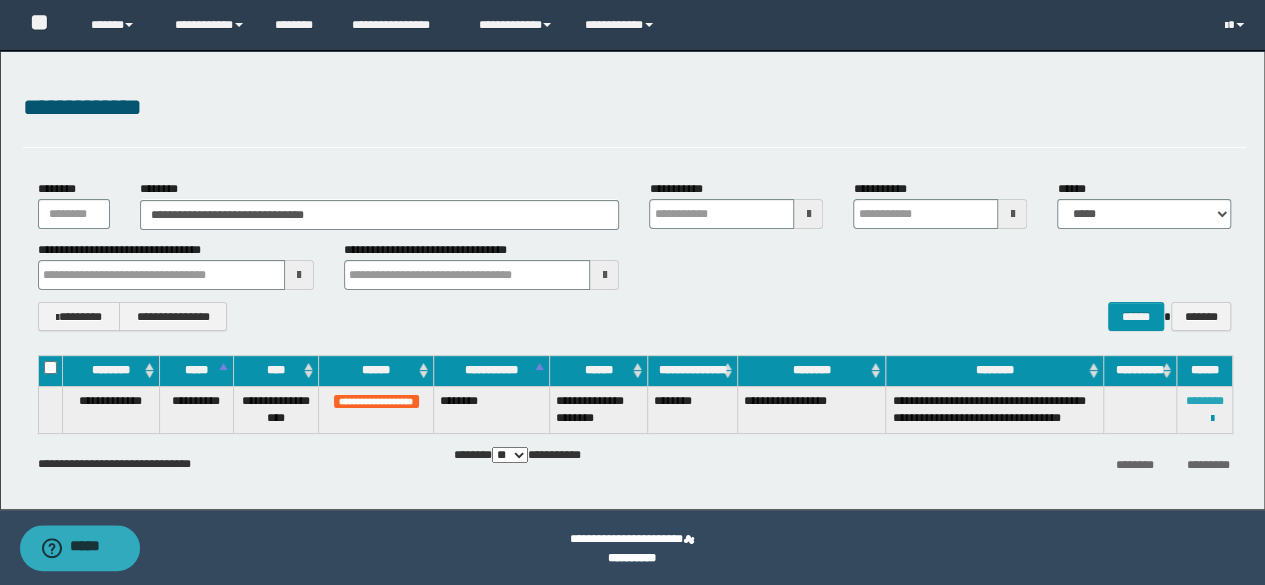 click on "**********" at bounding box center (1205, 409) 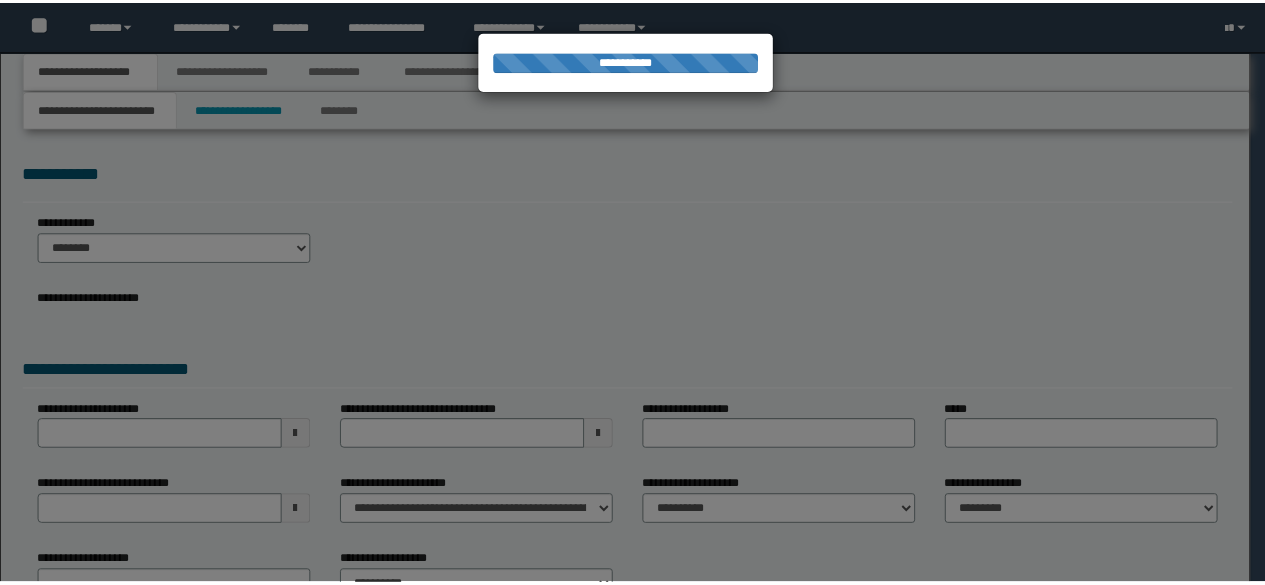 scroll, scrollTop: 0, scrollLeft: 0, axis: both 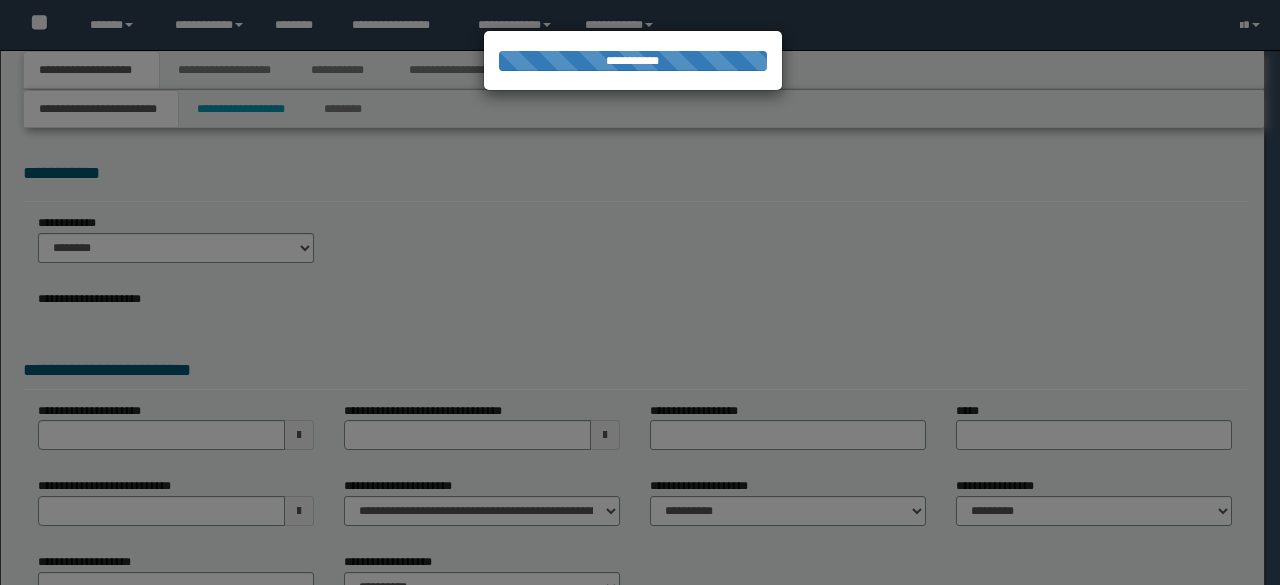 select on "*" 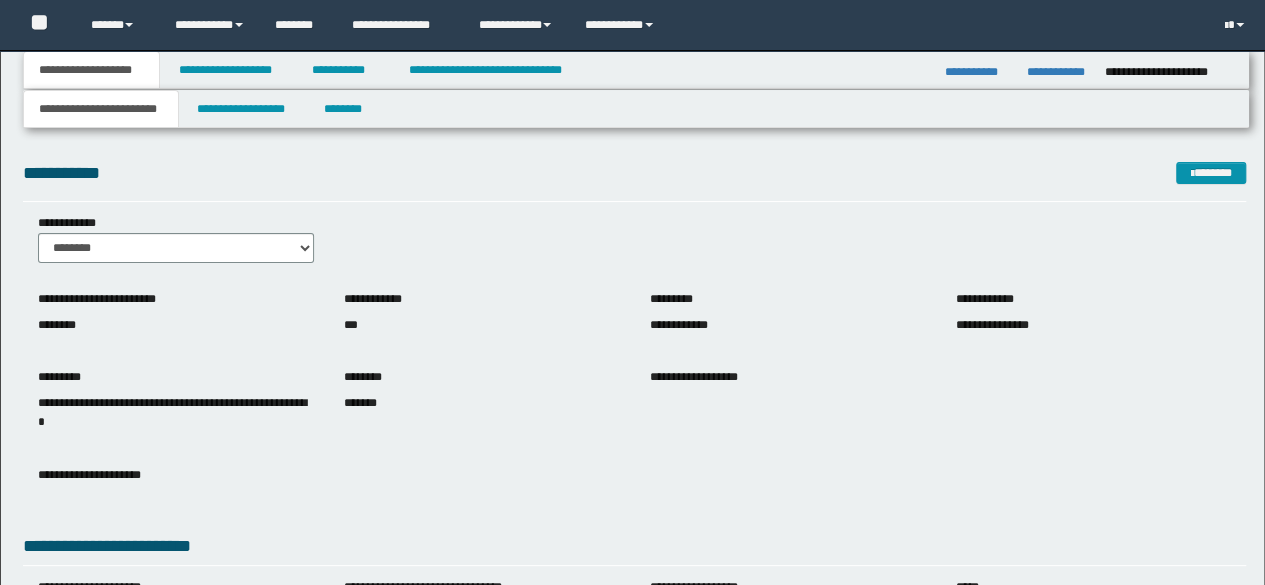 scroll, scrollTop: 81, scrollLeft: 0, axis: vertical 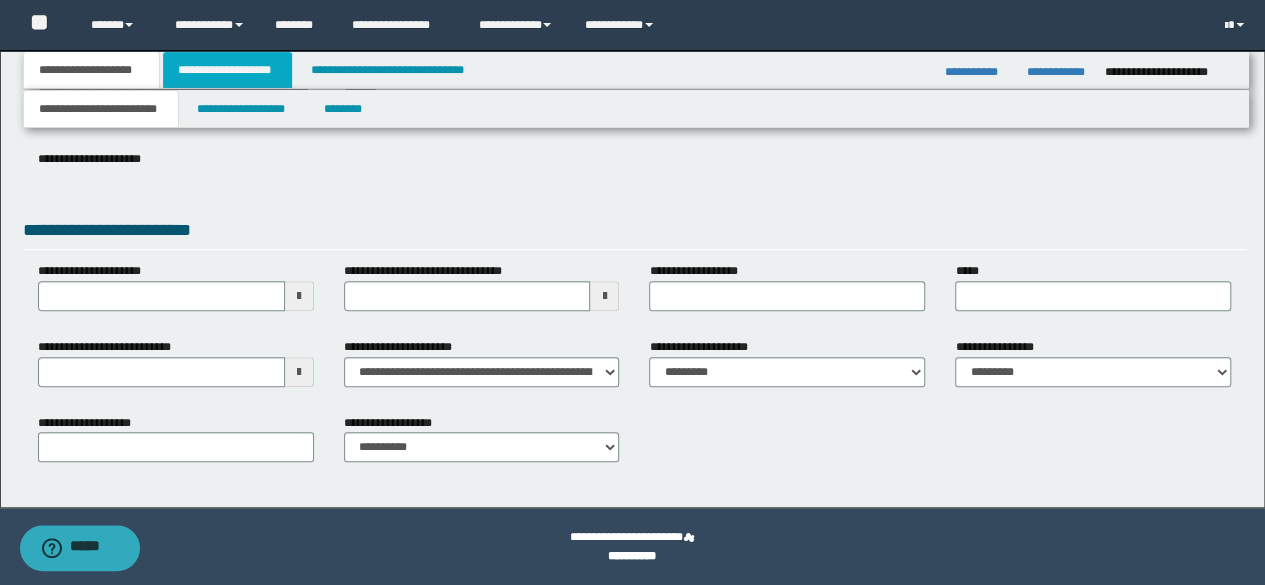 click on "**********" at bounding box center (227, 70) 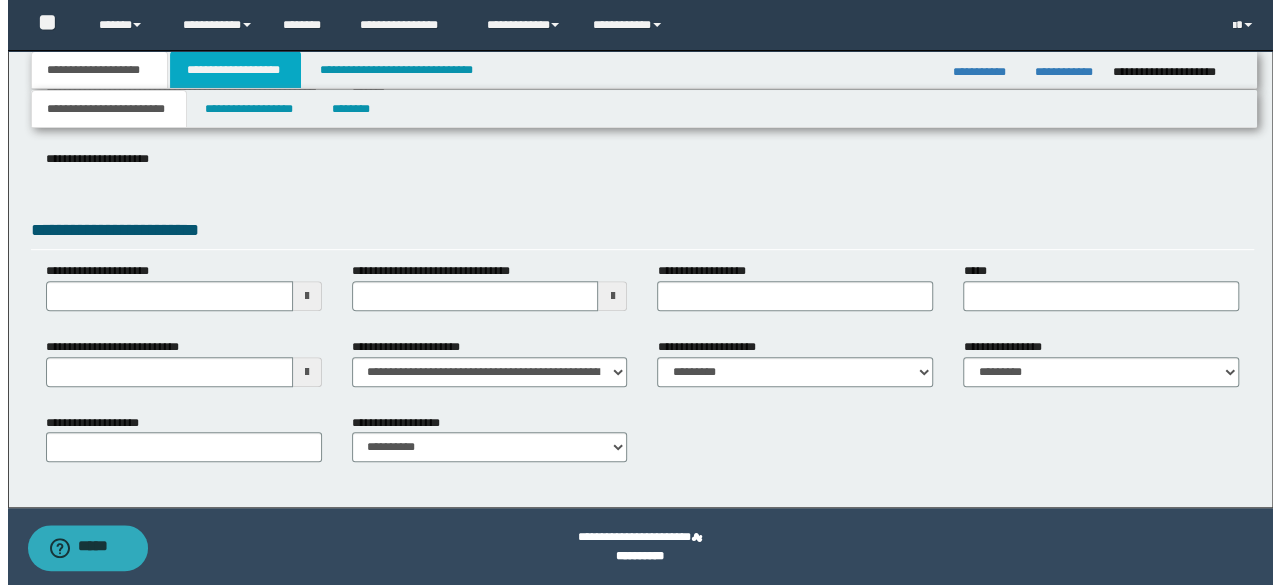 scroll, scrollTop: 0, scrollLeft: 0, axis: both 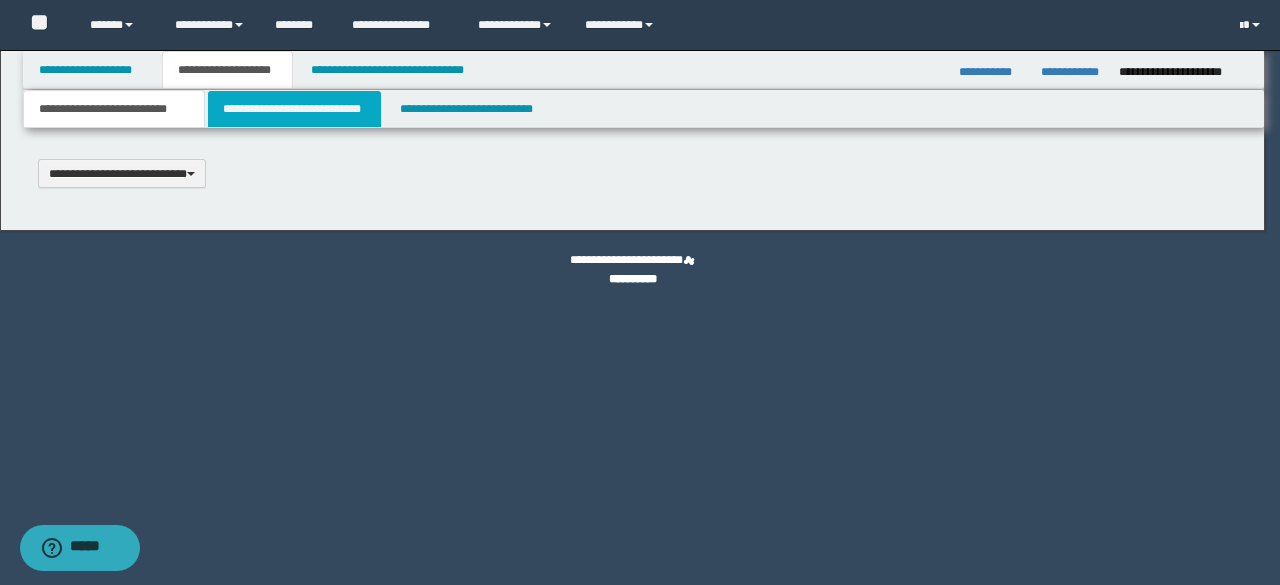 type 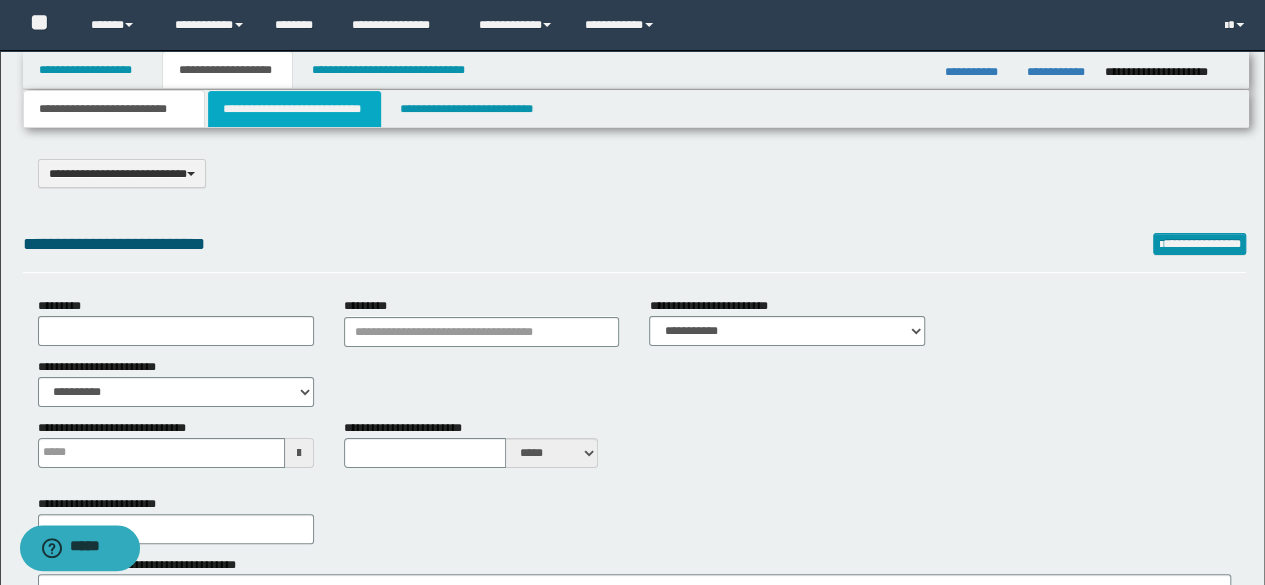 click on "**********" at bounding box center [294, 109] 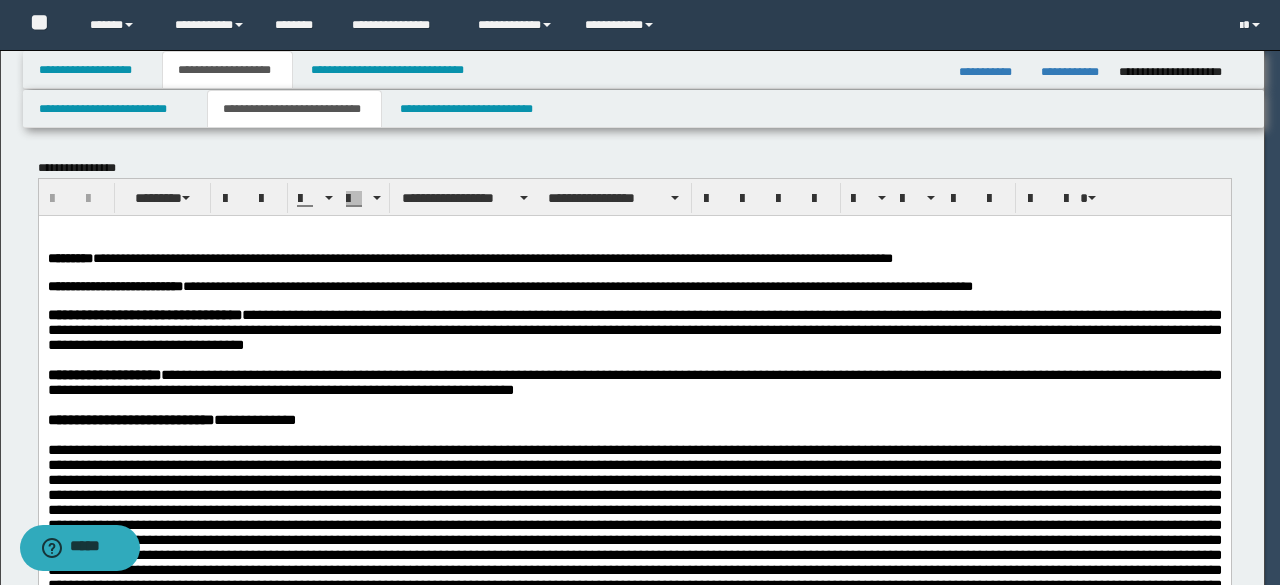 scroll, scrollTop: 0, scrollLeft: 0, axis: both 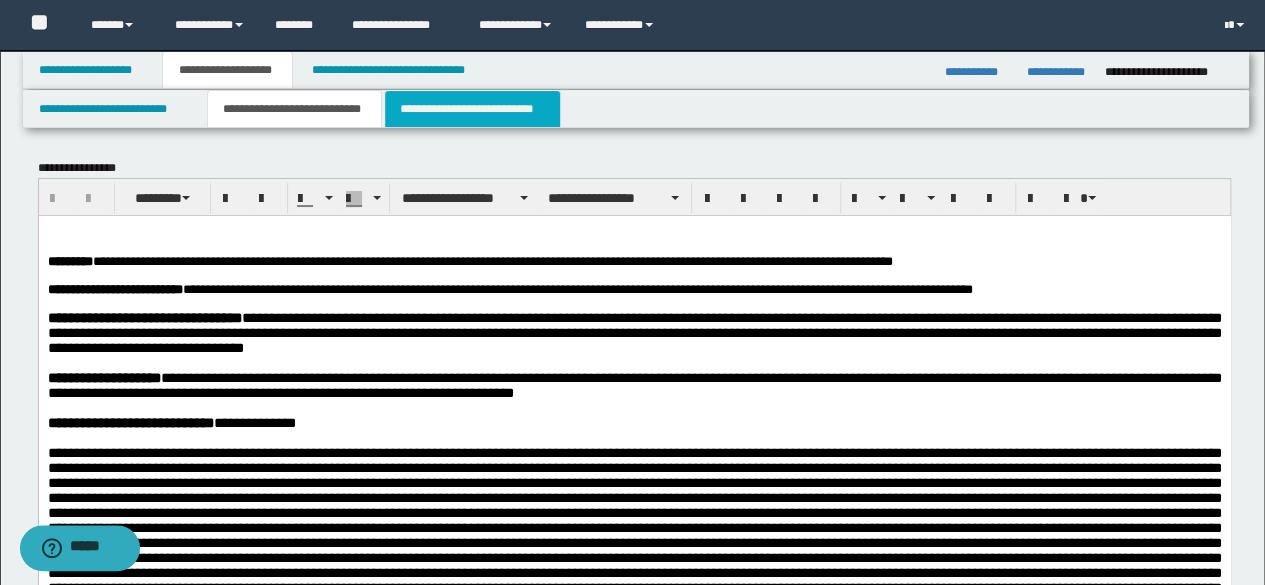 click on "**********" at bounding box center (472, 109) 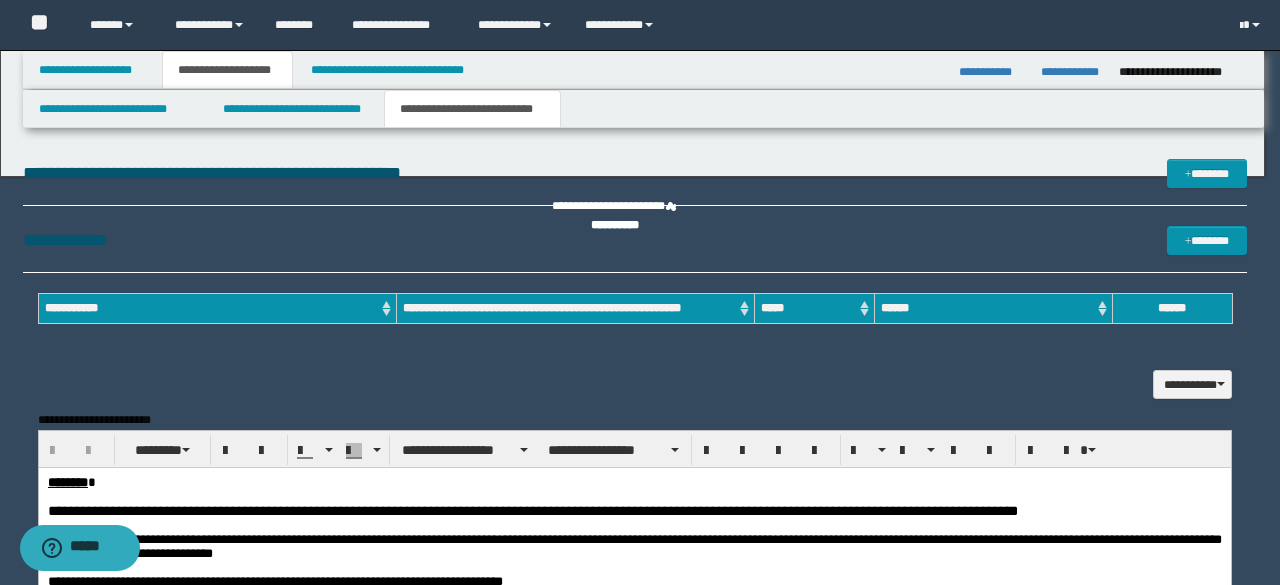 scroll, scrollTop: 0, scrollLeft: 0, axis: both 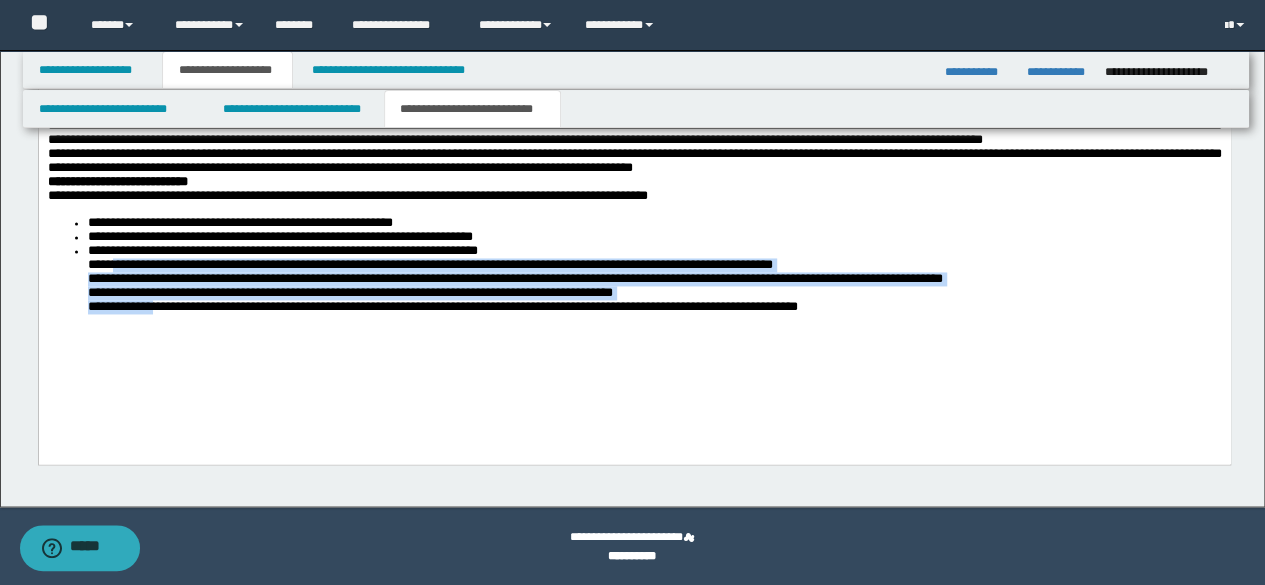 drag, startPoint x: 114, startPoint y: 293, endPoint x: 163, endPoint y: 336, distance: 65.192024 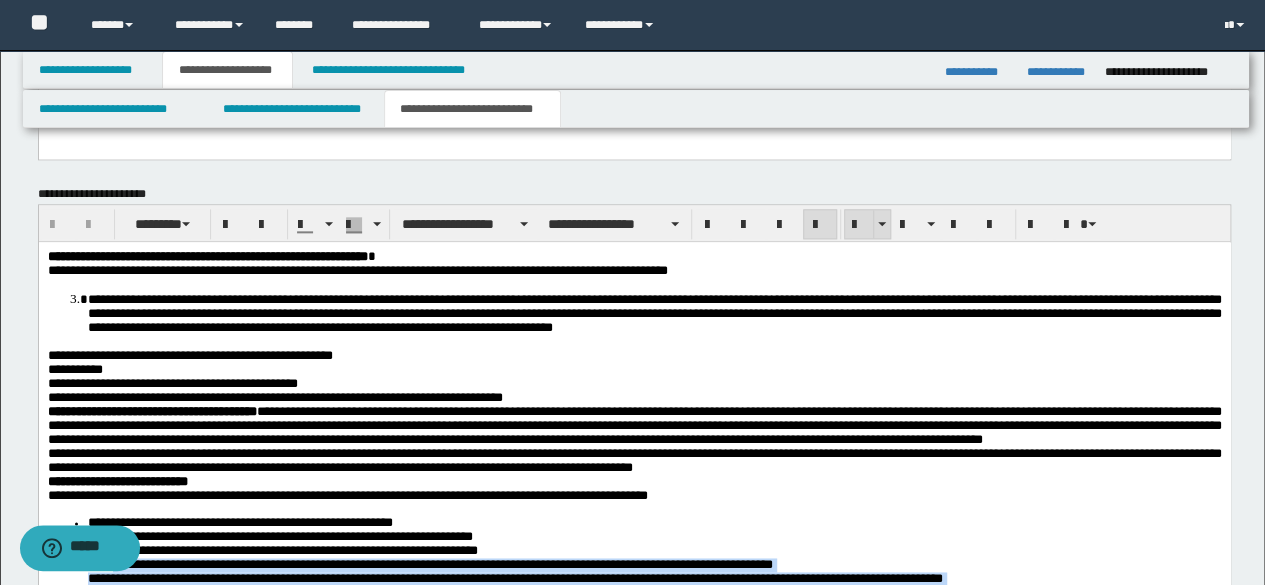 click at bounding box center [859, 225] 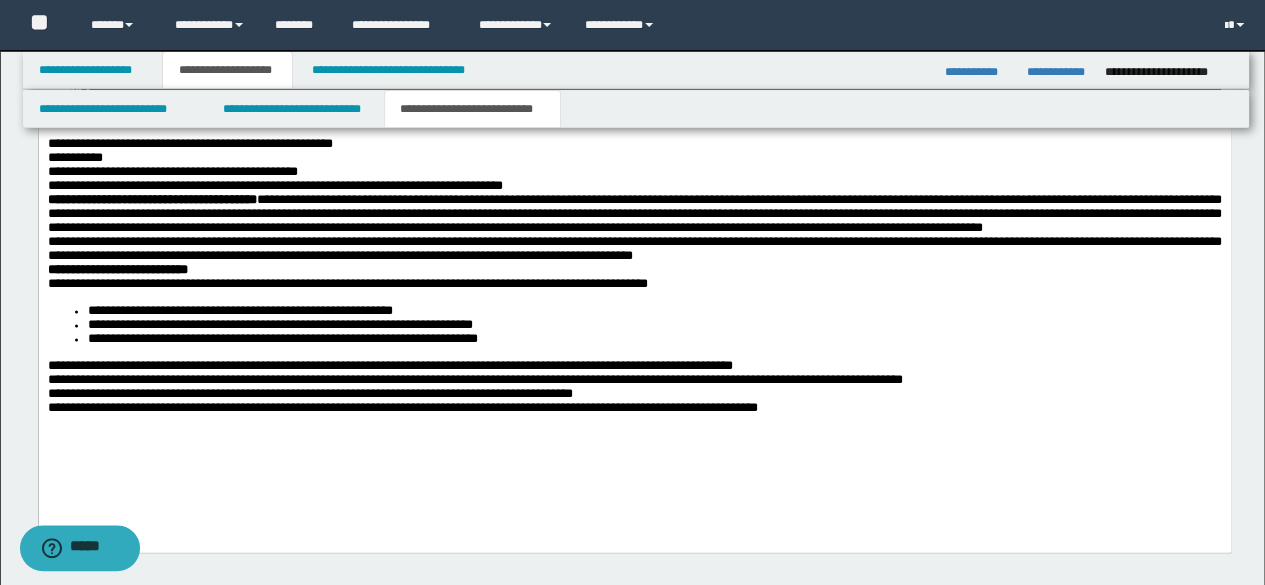 scroll, scrollTop: 1420, scrollLeft: 0, axis: vertical 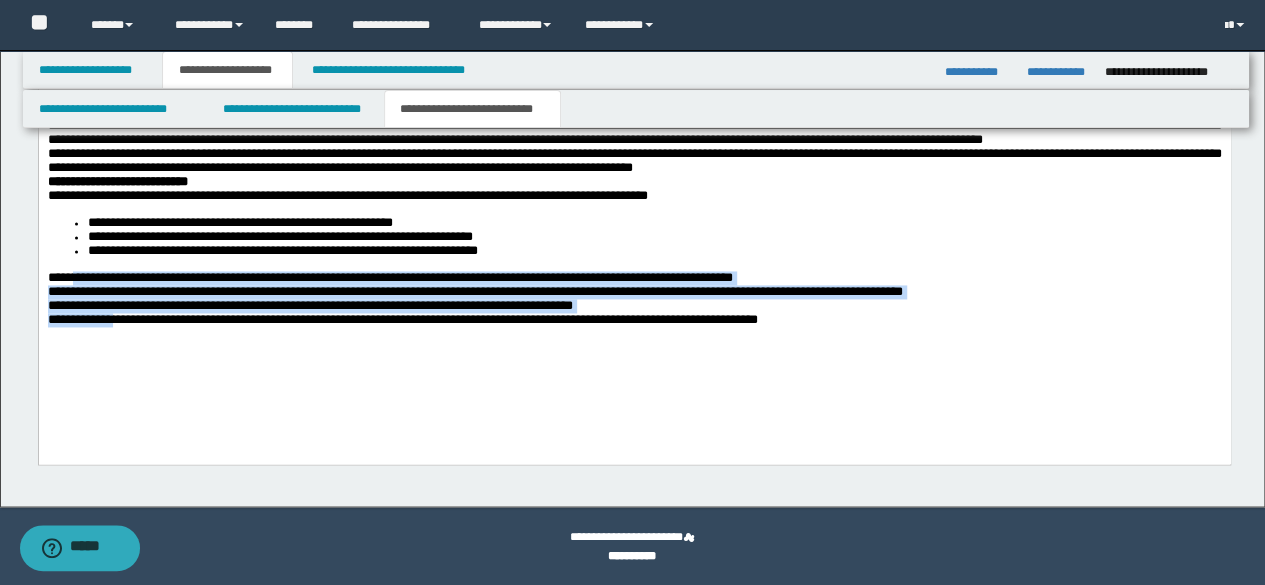 click on "**********" at bounding box center (309, 305) 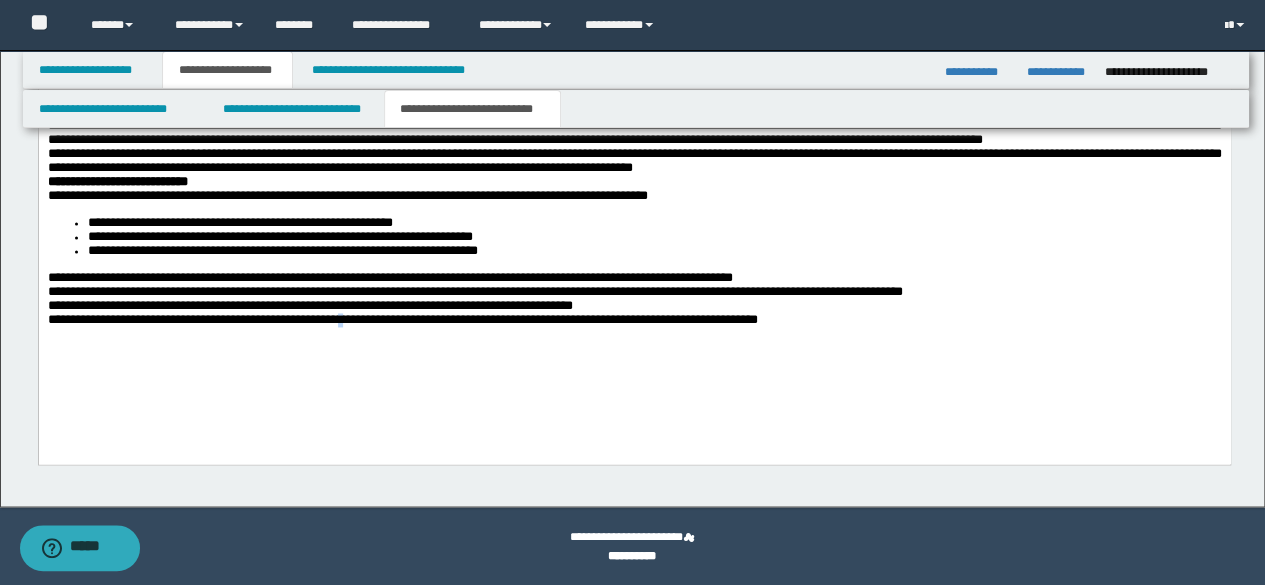 click on "**********" at bounding box center [634, 163] 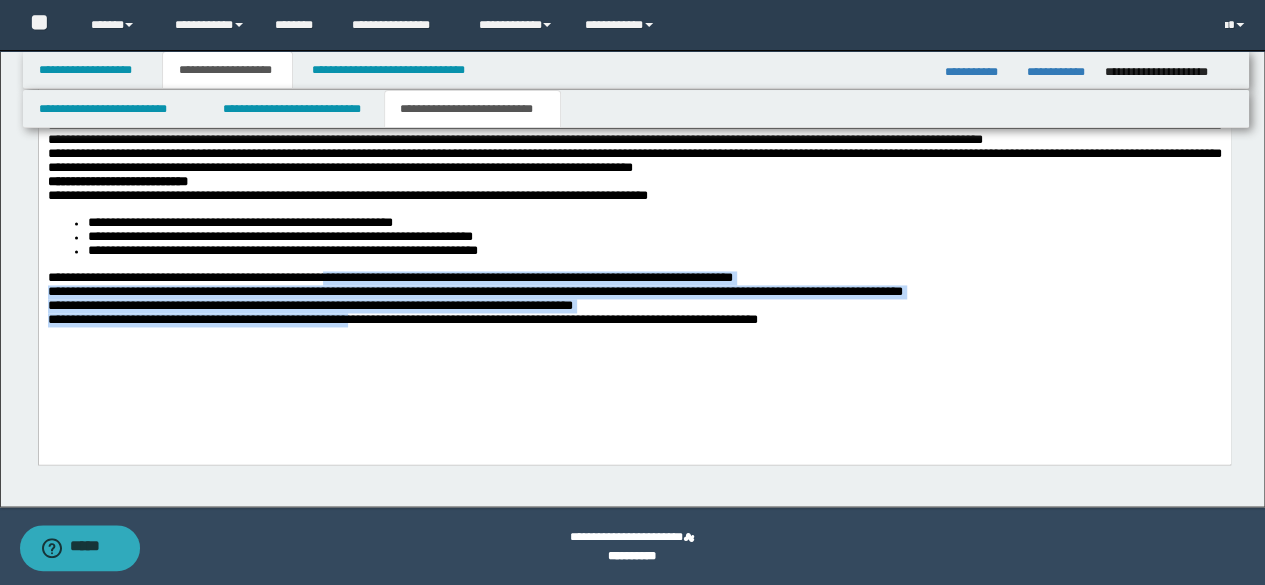 drag, startPoint x: 376, startPoint y: 386, endPoint x: 348, endPoint y: 297, distance: 93.30059 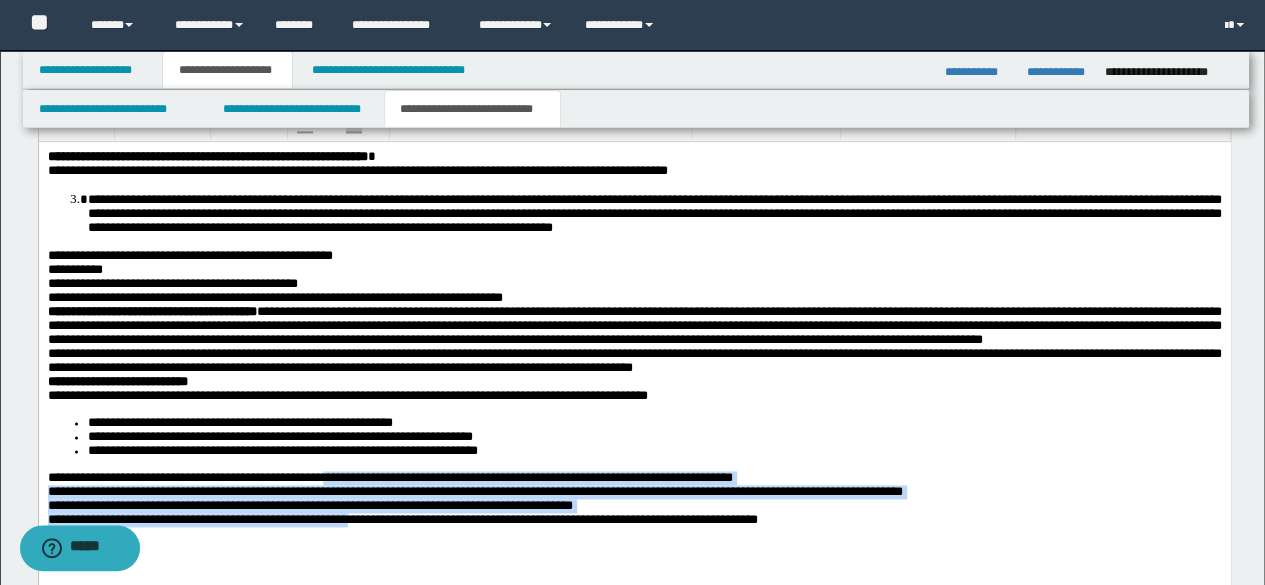 scroll, scrollTop: 1020, scrollLeft: 0, axis: vertical 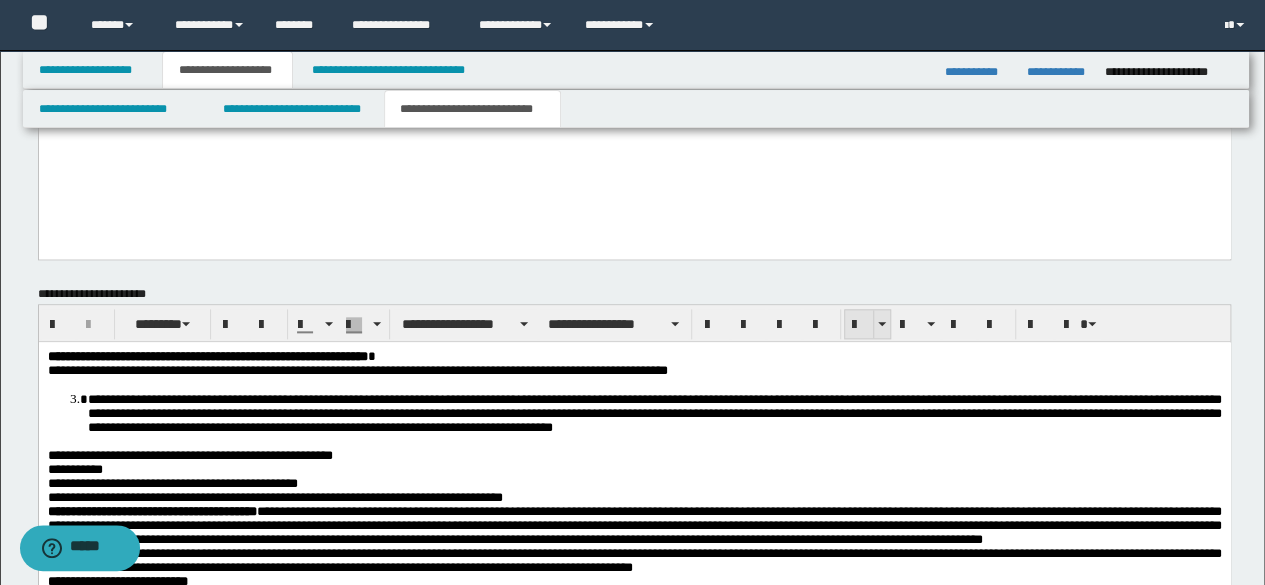 click at bounding box center [859, 325] 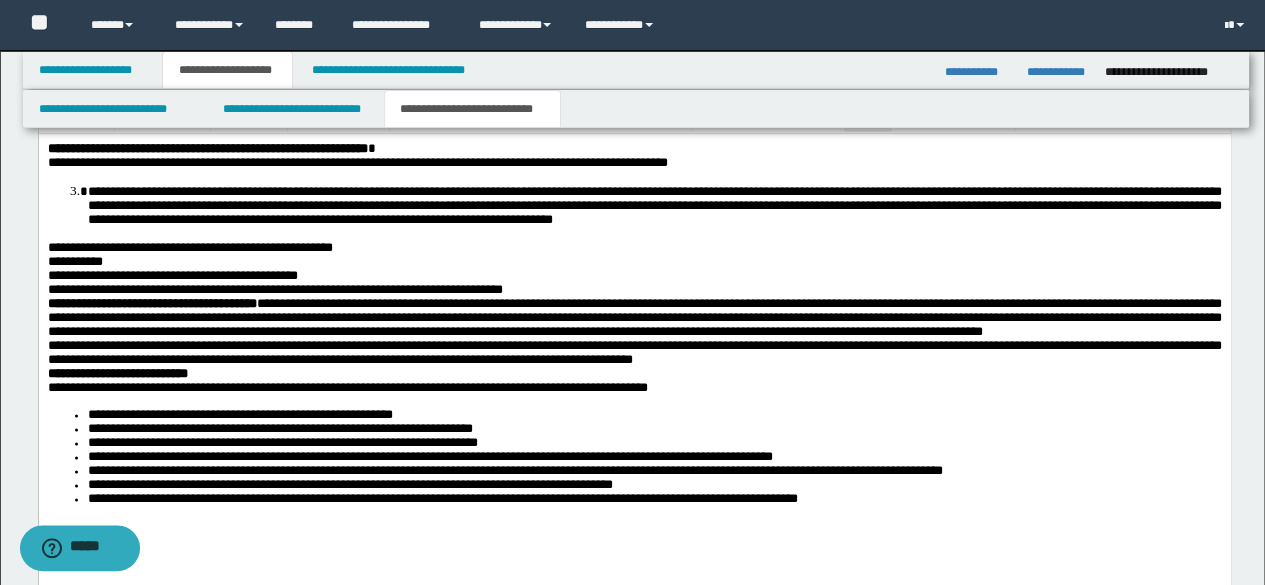 scroll, scrollTop: 1420, scrollLeft: 0, axis: vertical 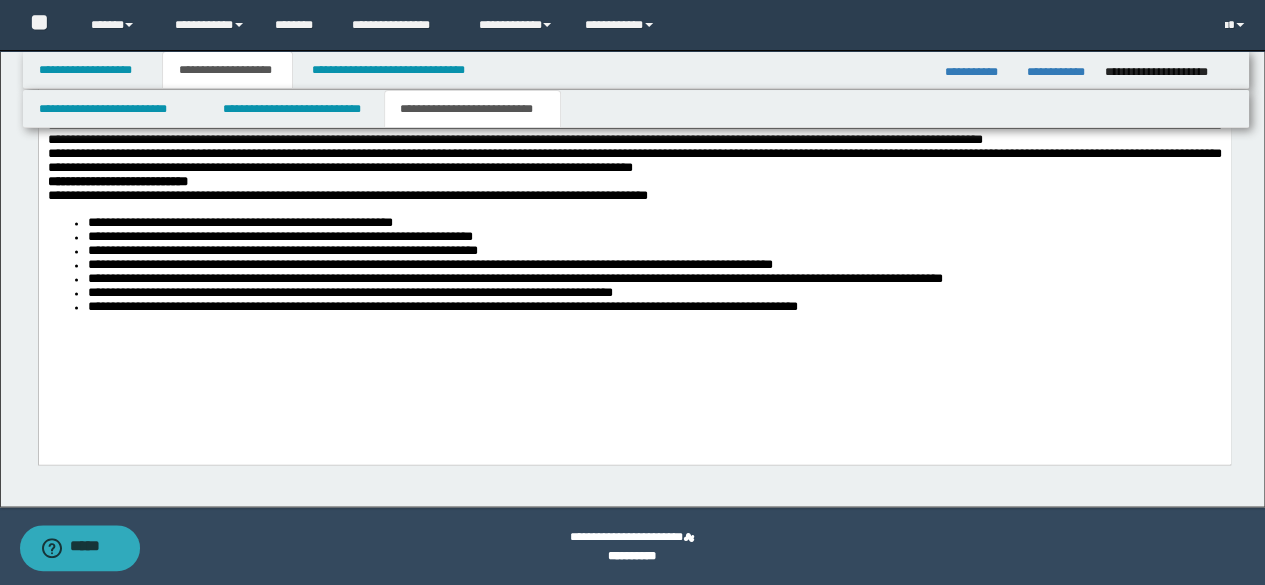 click on "**********" at bounding box center (634, 163) 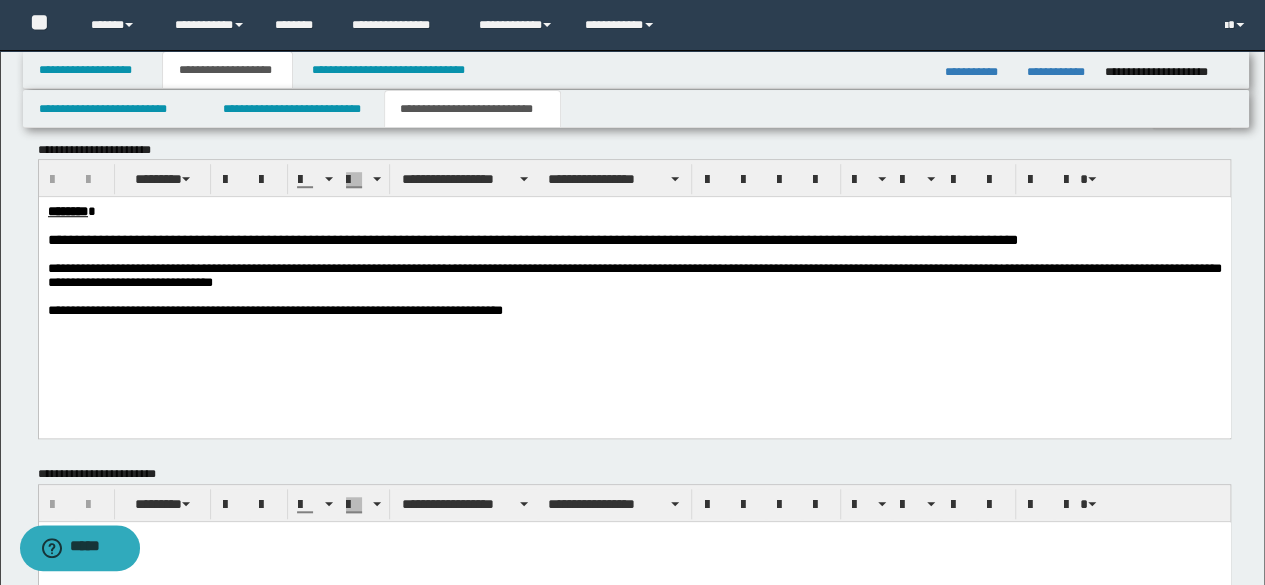 scroll, scrollTop: 520, scrollLeft: 0, axis: vertical 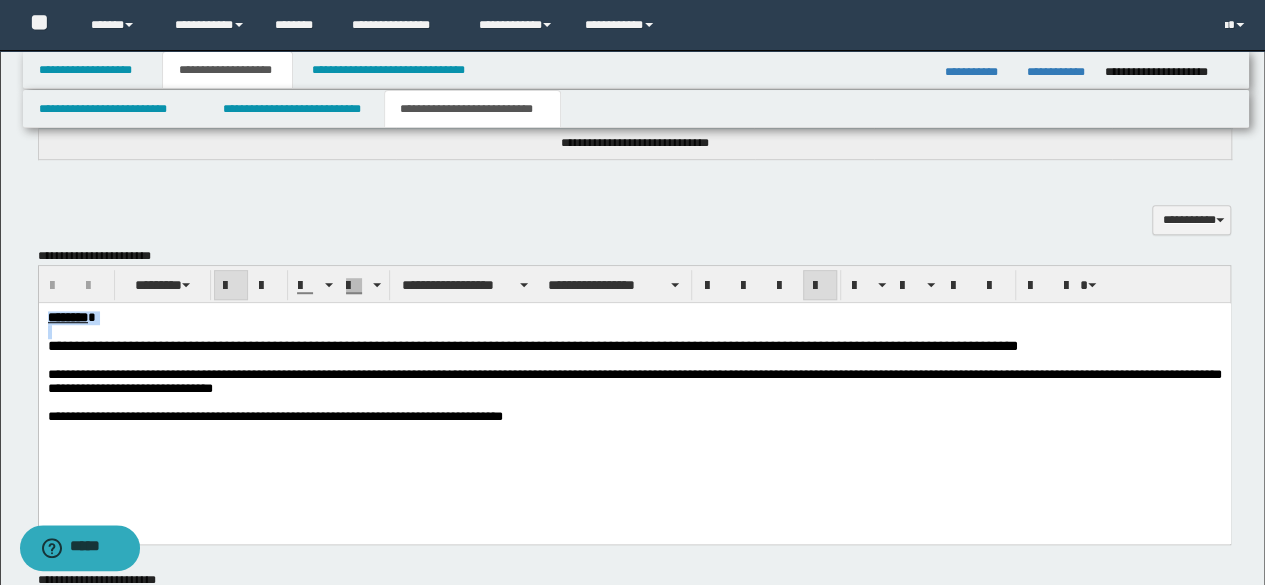 drag, startPoint x: 120, startPoint y: 329, endPoint x: 38, endPoint y: 556, distance: 241.35658 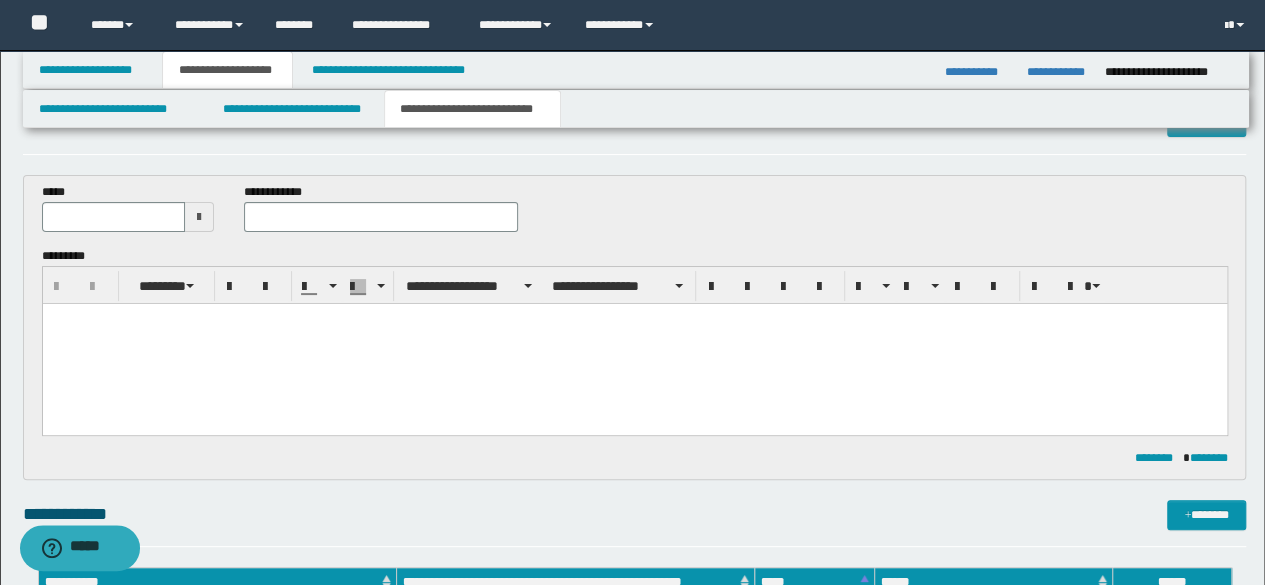 scroll, scrollTop: 20, scrollLeft: 0, axis: vertical 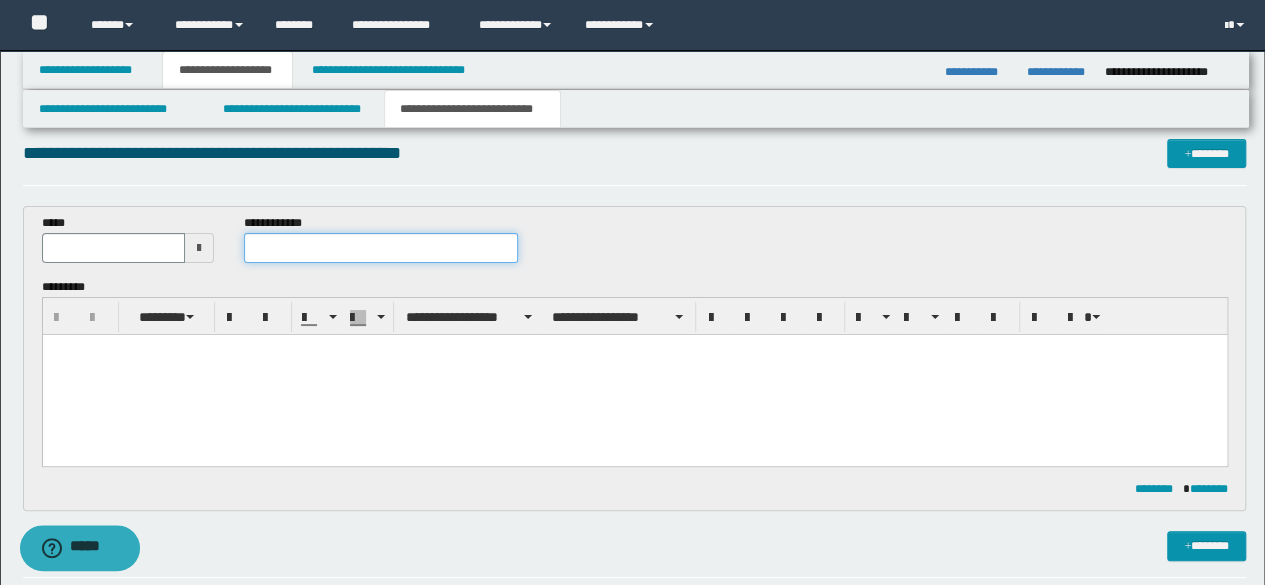 click at bounding box center (381, 248) 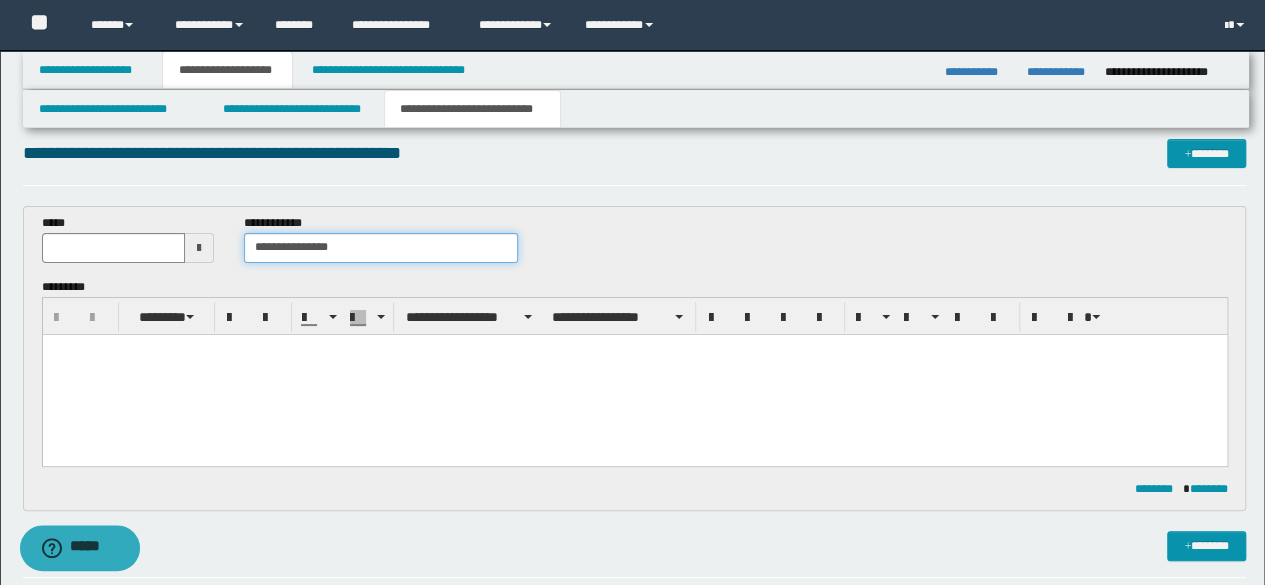 type on "**********" 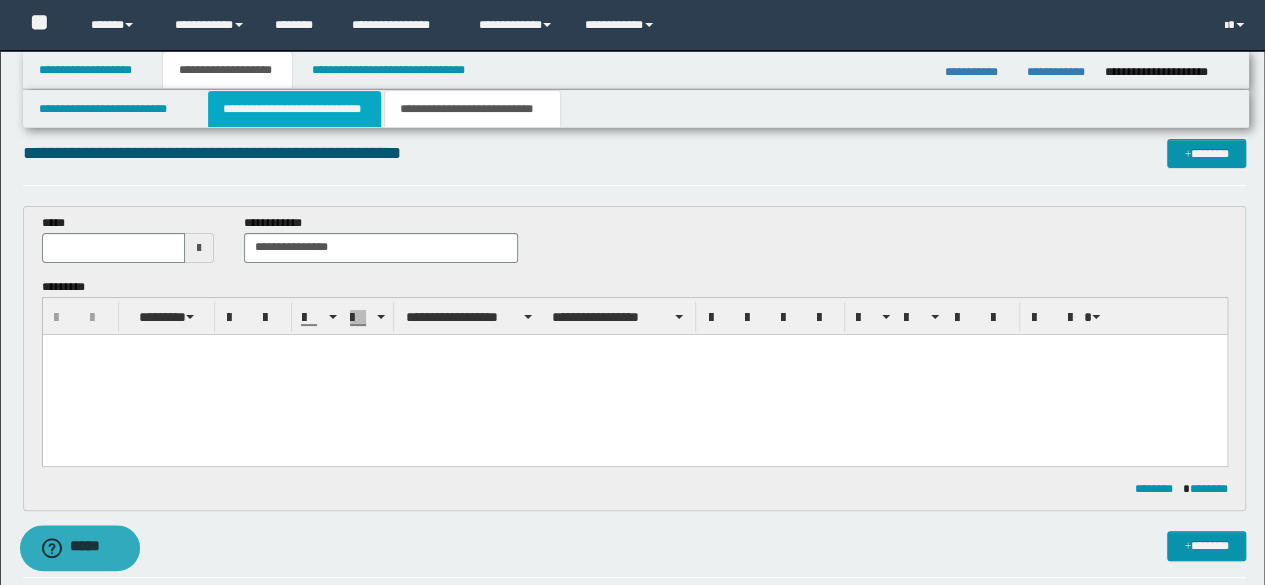 click on "**********" at bounding box center (294, 109) 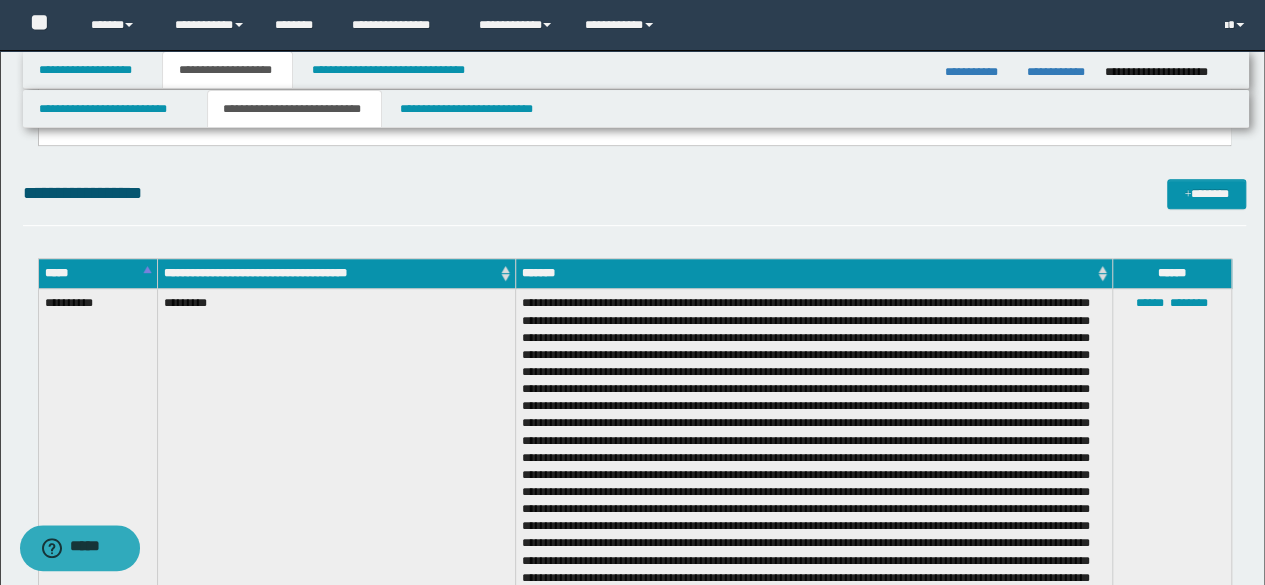 scroll, scrollTop: 0, scrollLeft: 0, axis: both 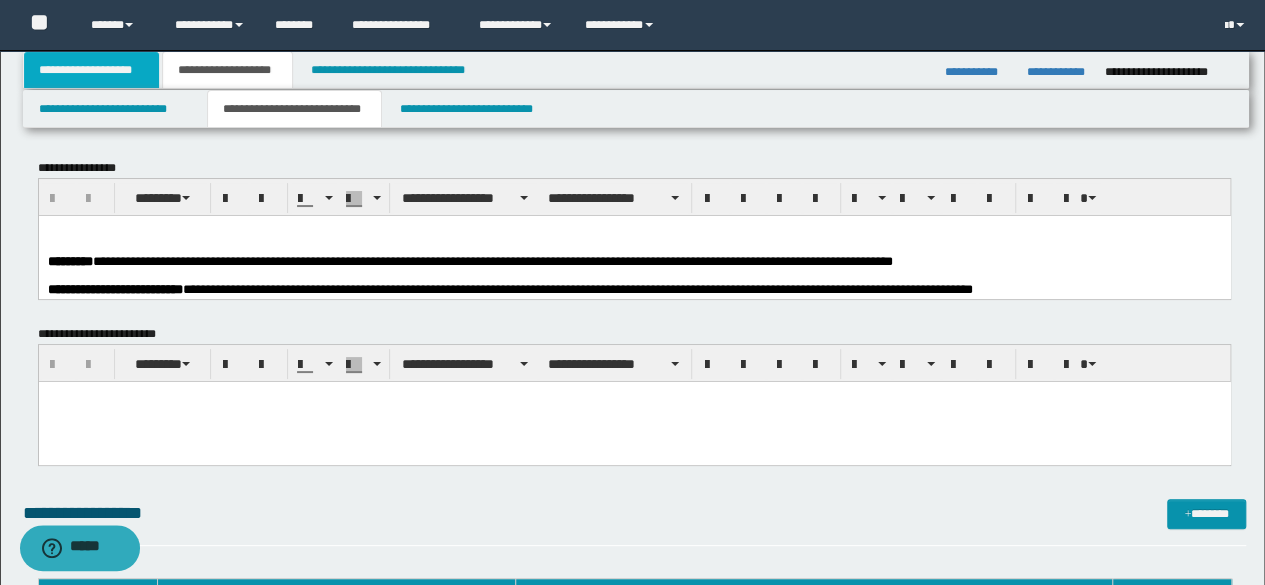 click on "**********" at bounding box center [92, 70] 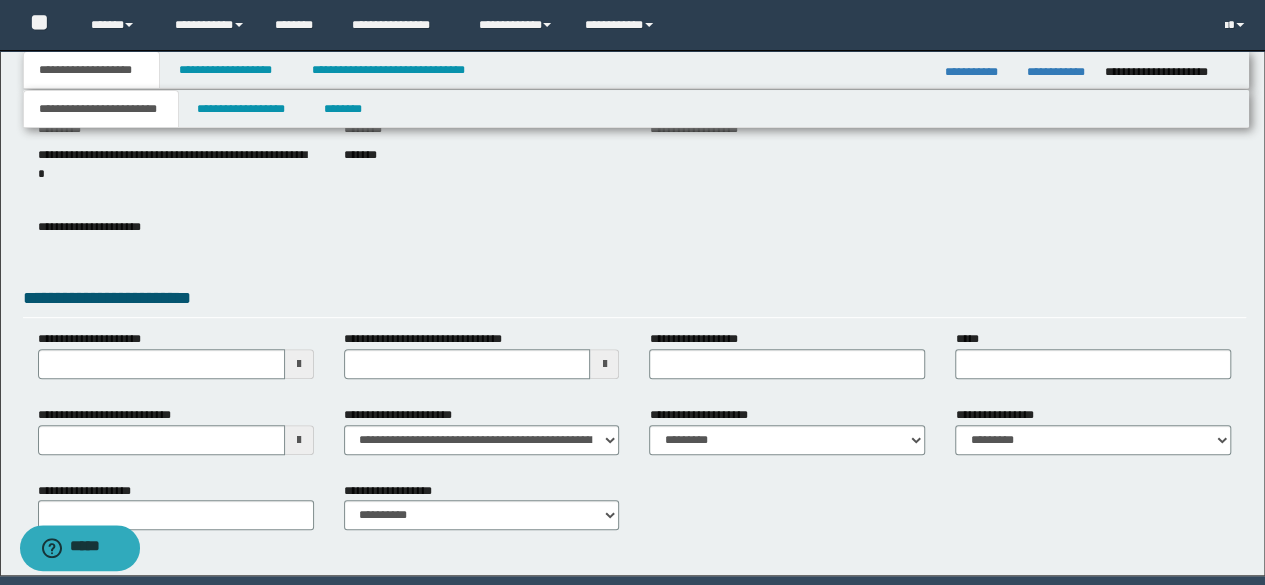 scroll, scrollTop: 316, scrollLeft: 0, axis: vertical 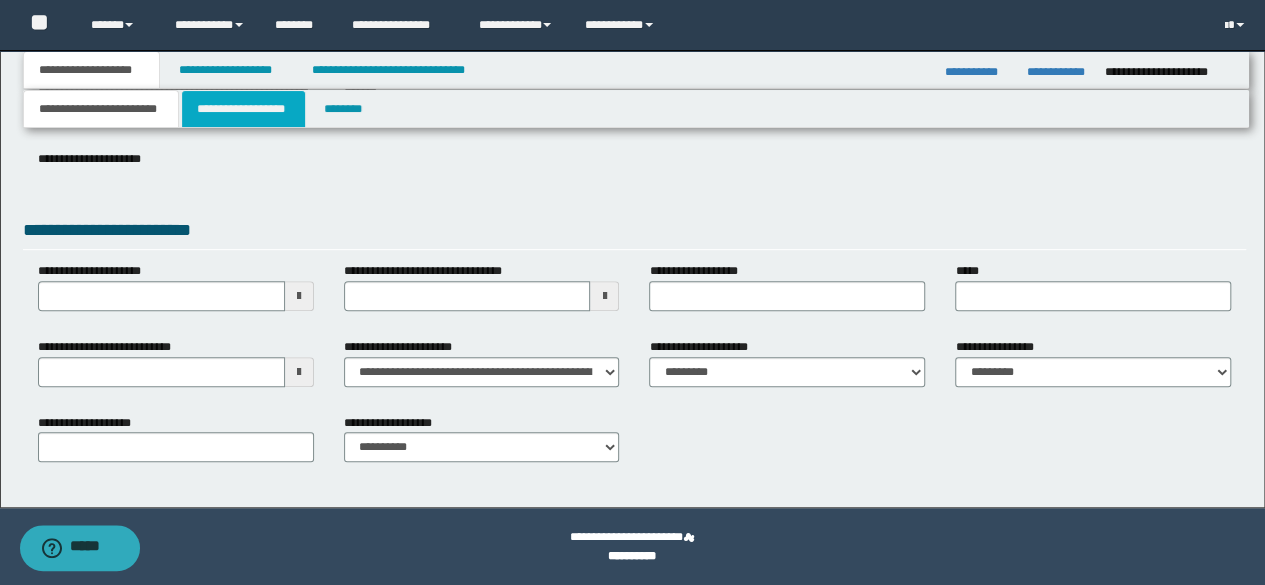 click on "**********" at bounding box center [243, 109] 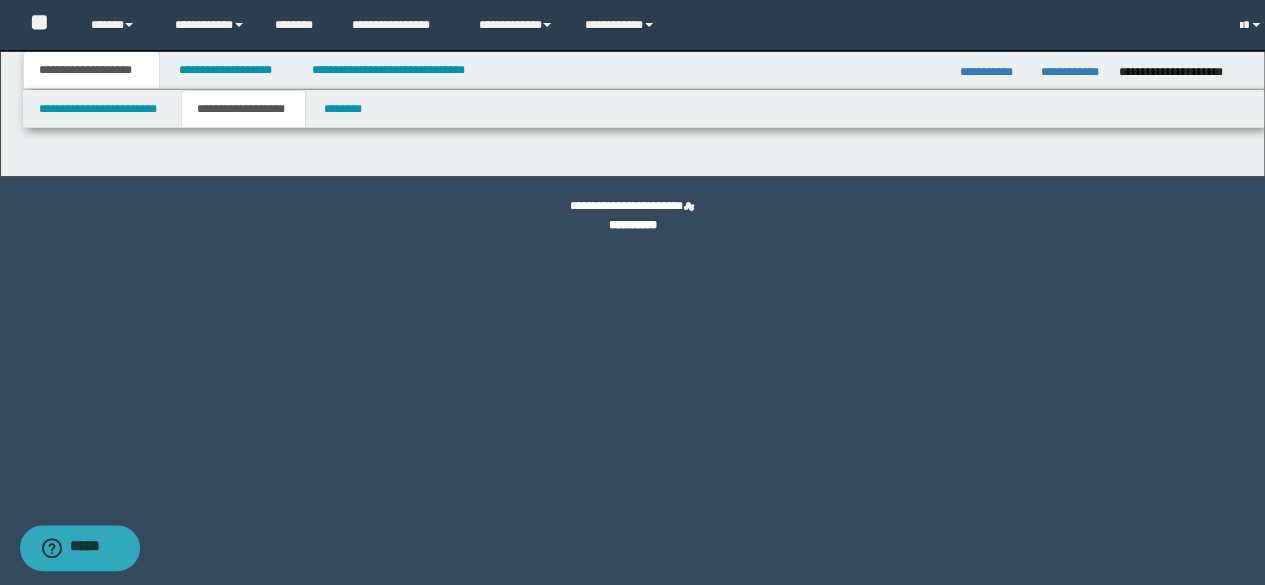 scroll, scrollTop: 0, scrollLeft: 0, axis: both 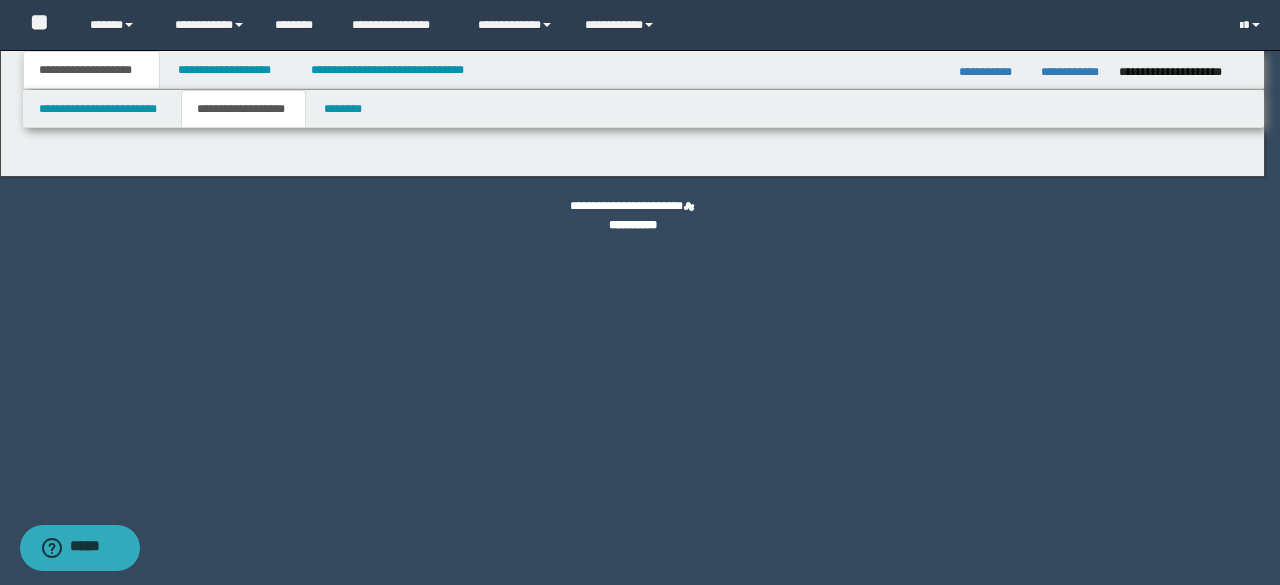 type on "********" 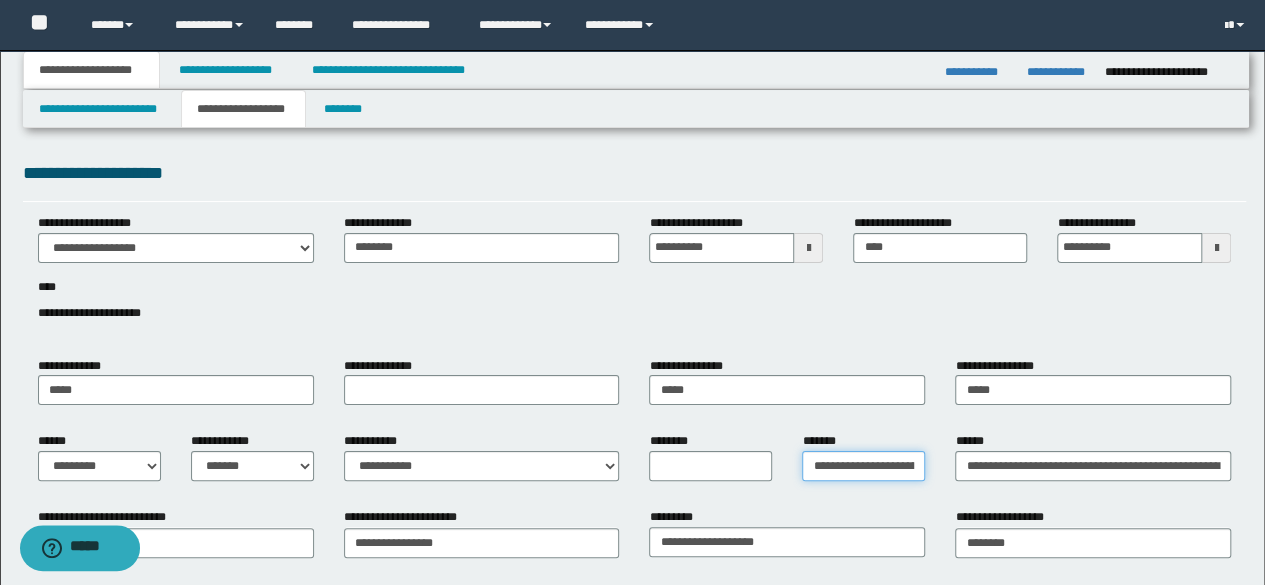 click on "**********" at bounding box center (863, 466) 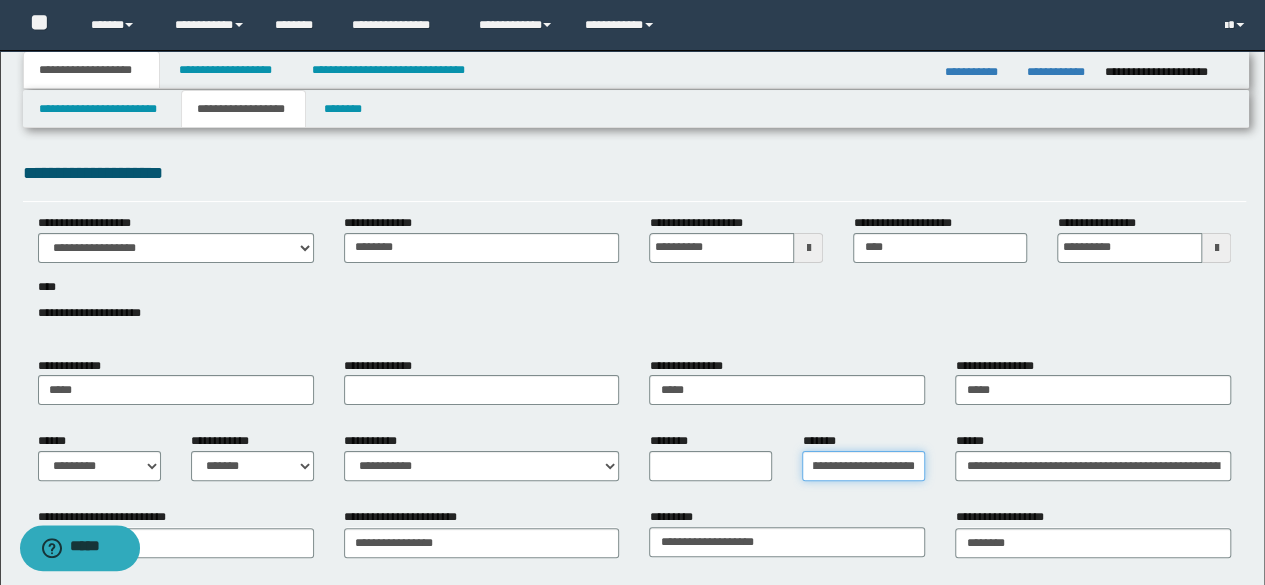 drag, startPoint x: 864, startPoint y: 465, endPoint x: 1002, endPoint y: 491, distance: 140.42792 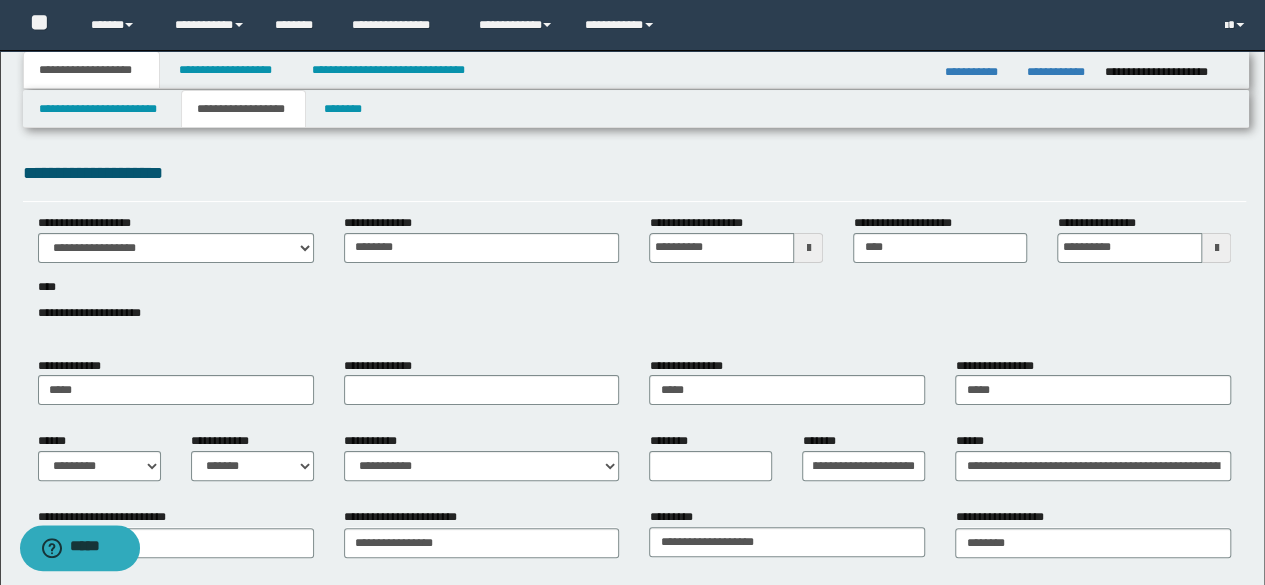 scroll, scrollTop: 0, scrollLeft: 0, axis: both 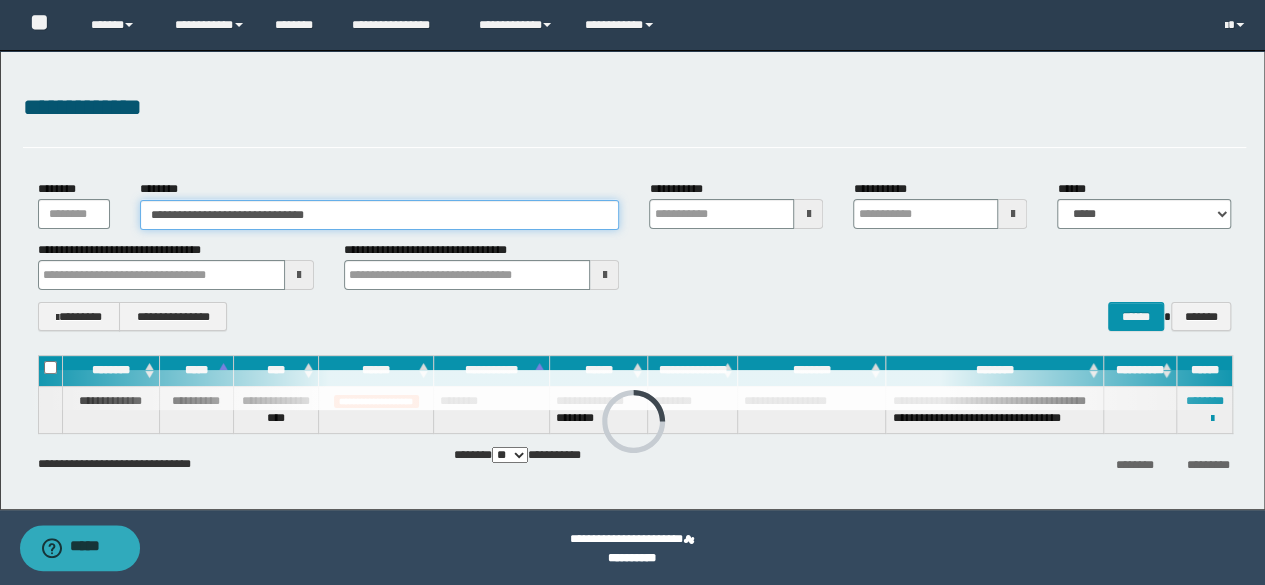 drag, startPoint x: 454, startPoint y: 217, endPoint x: 158, endPoint y: 156, distance: 302.22012 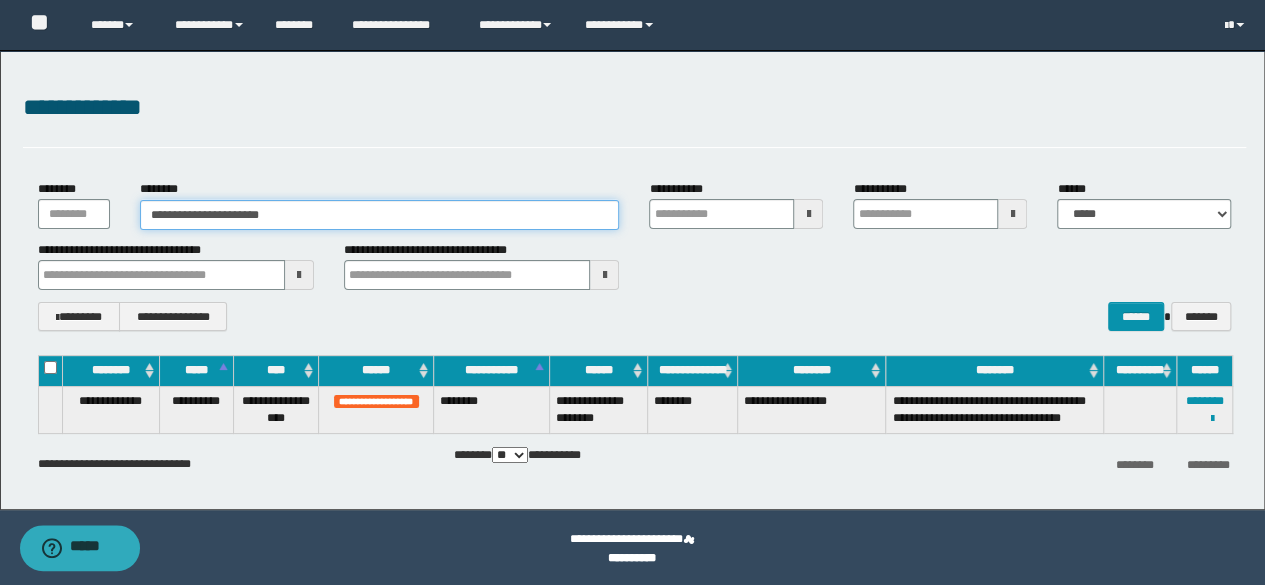 type on "**********" 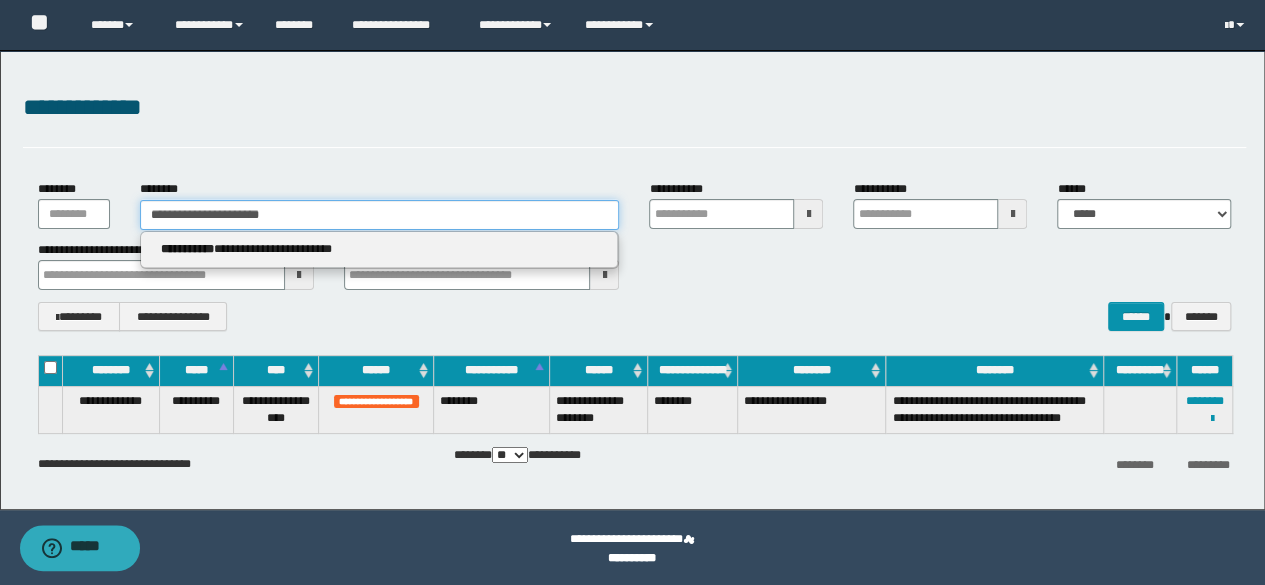 type on "**********" 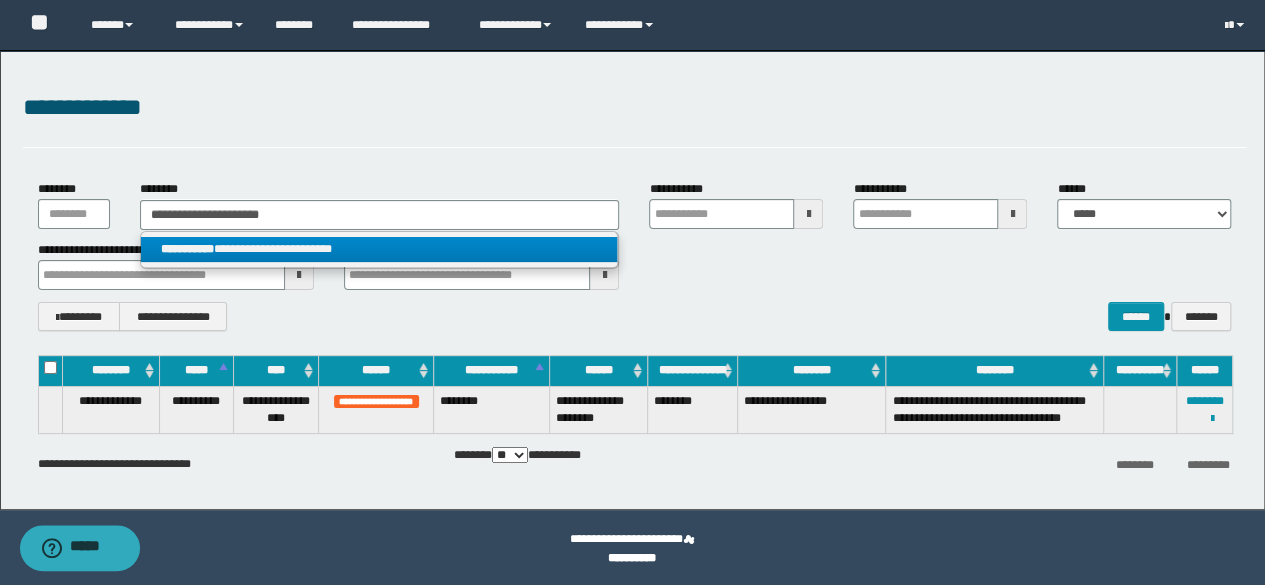 click on "**********" at bounding box center [379, 249] 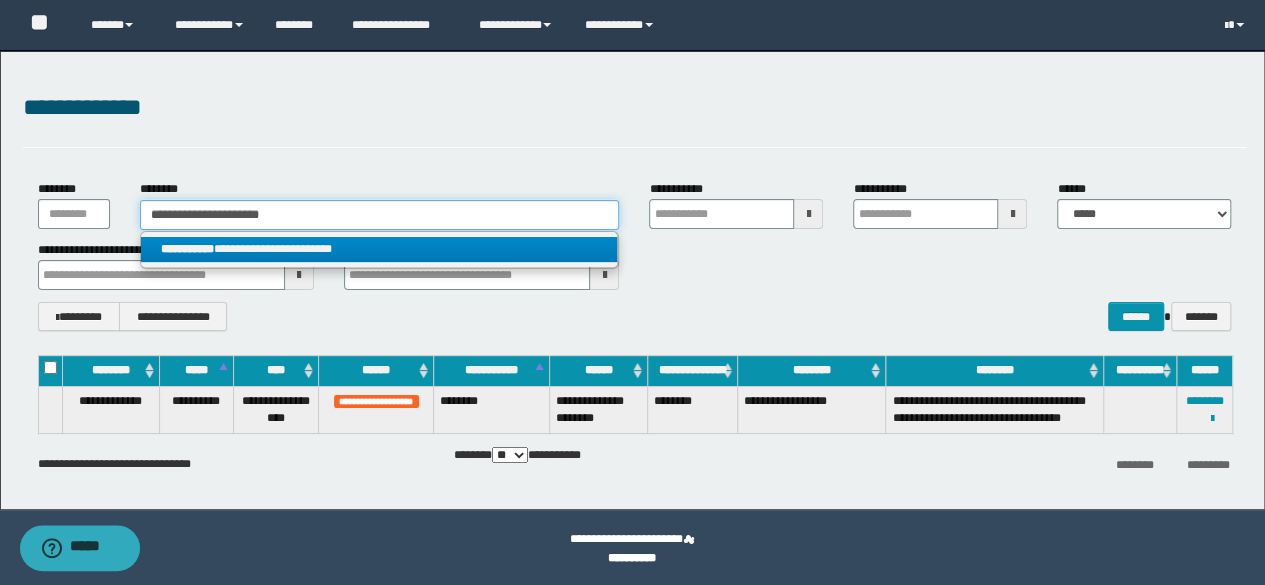 type 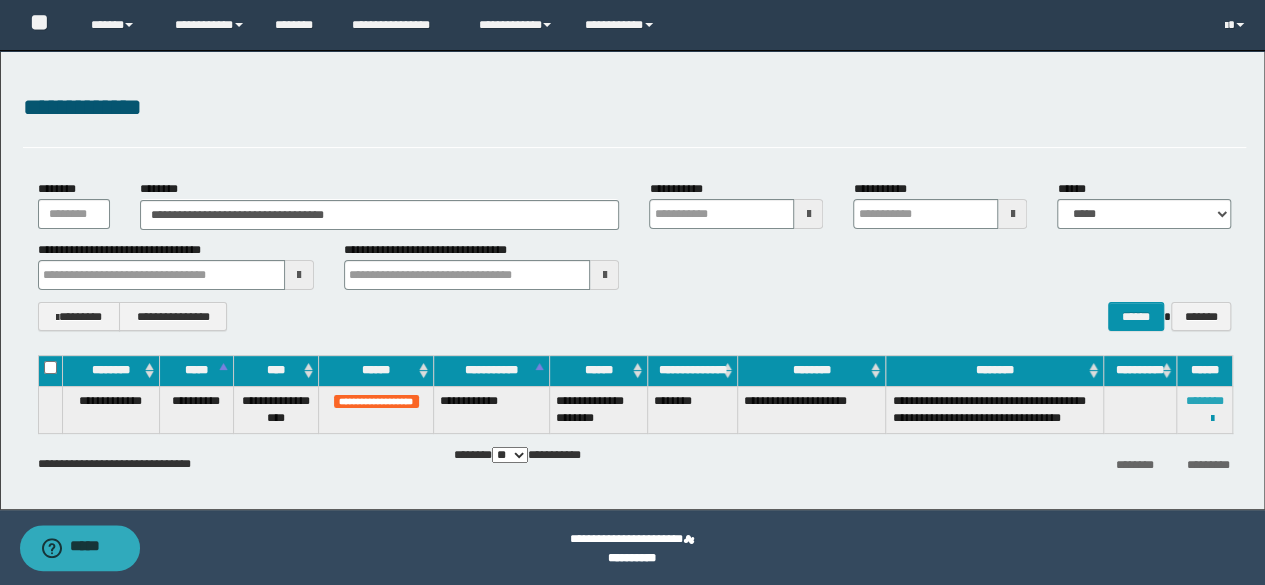 click on "********" at bounding box center (1205, 401) 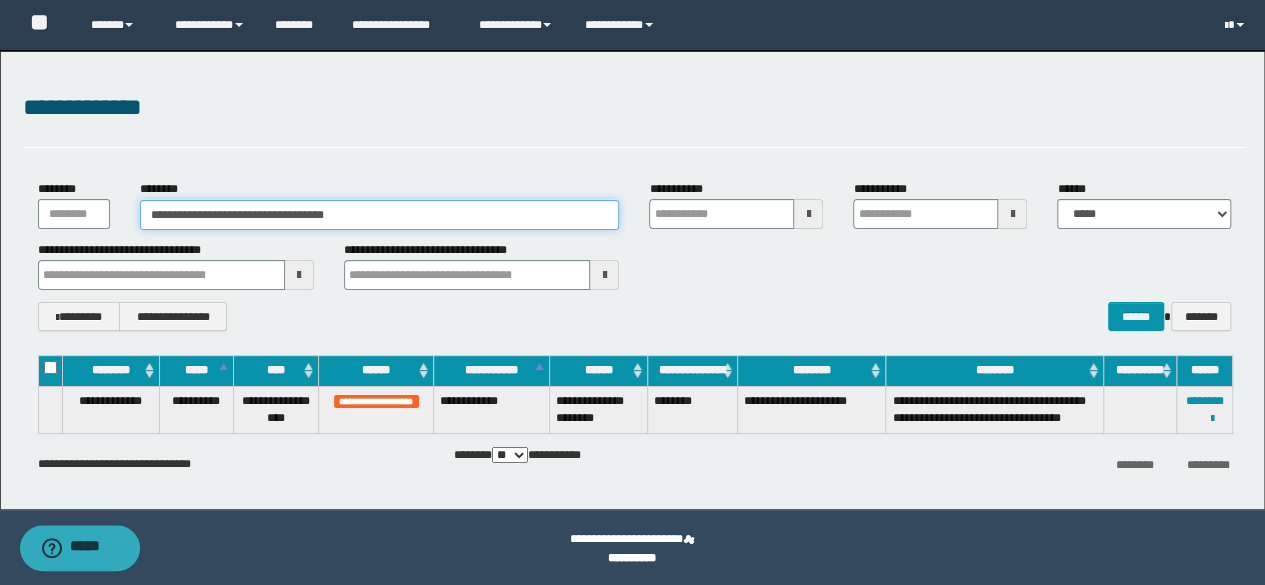 drag, startPoint x: 419, startPoint y: 218, endPoint x: 148, endPoint y: 148, distance: 279.89462 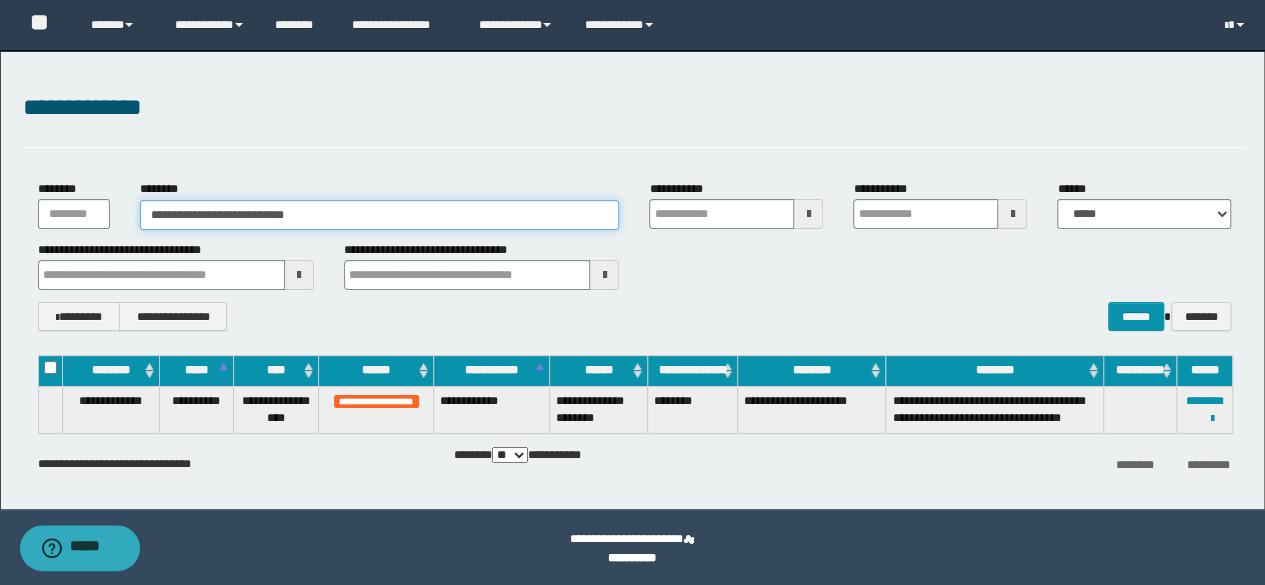 type on "**********" 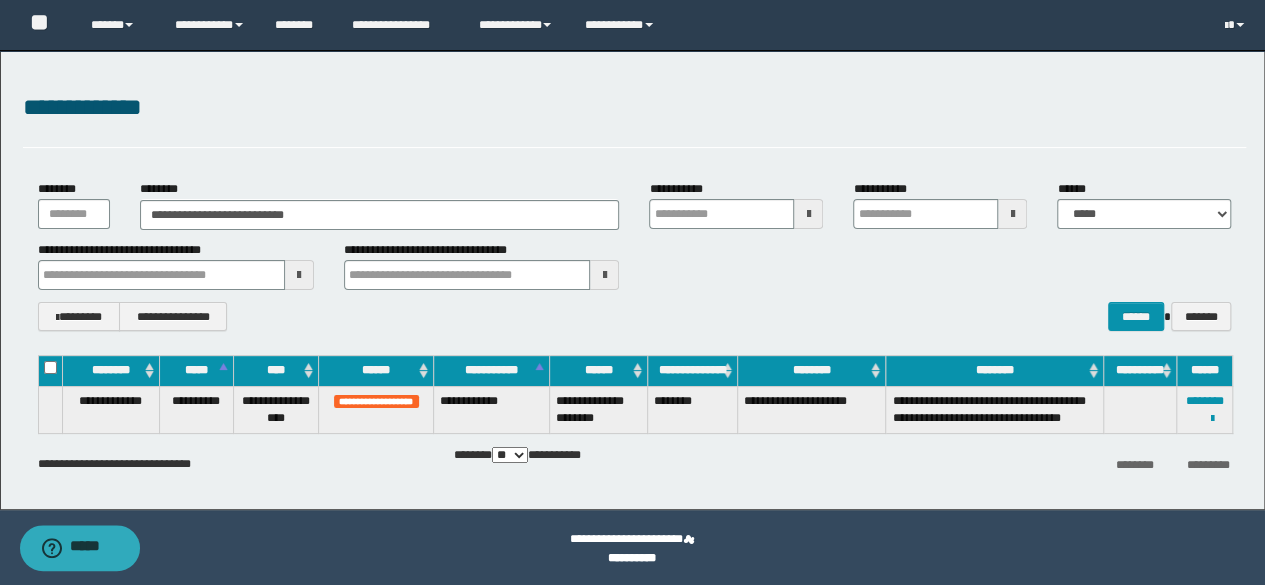 drag, startPoint x: 186, startPoint y: 155, endPoint x: 361, endPoint y: 181, distance: 176.92088 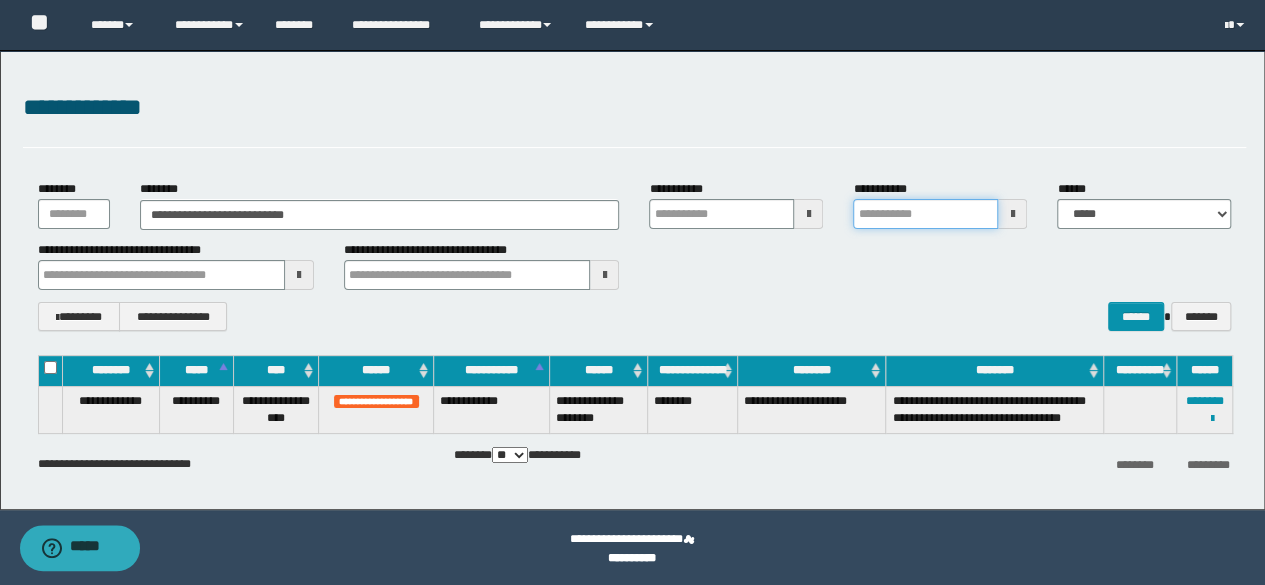 click on "**********" at bounding box center [925, 214] 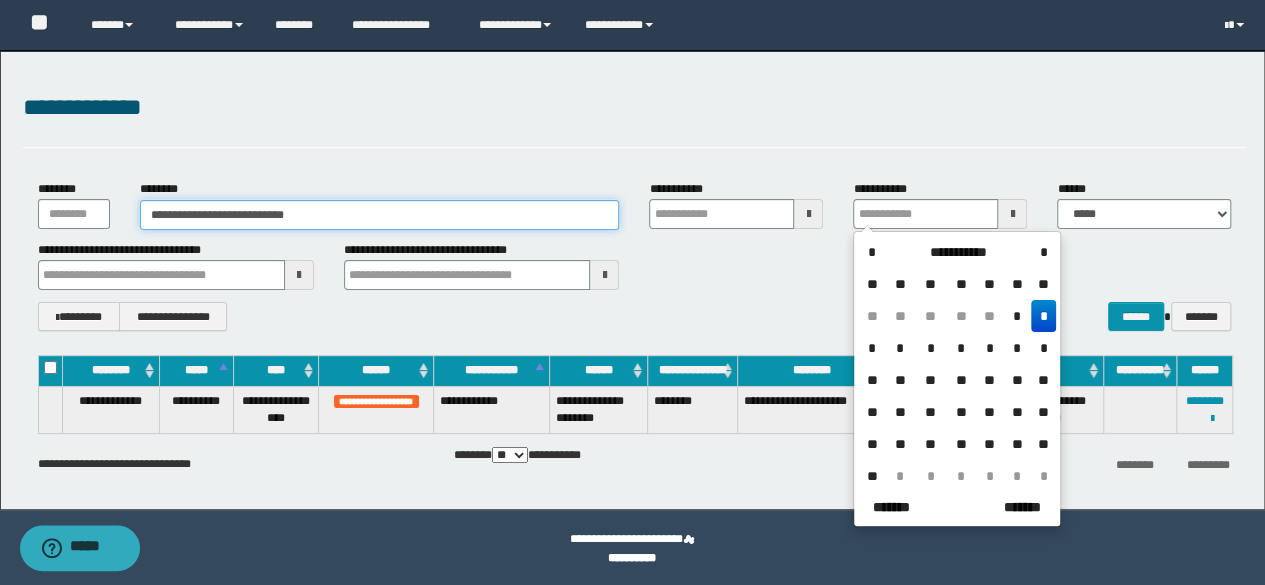 type on "**********" 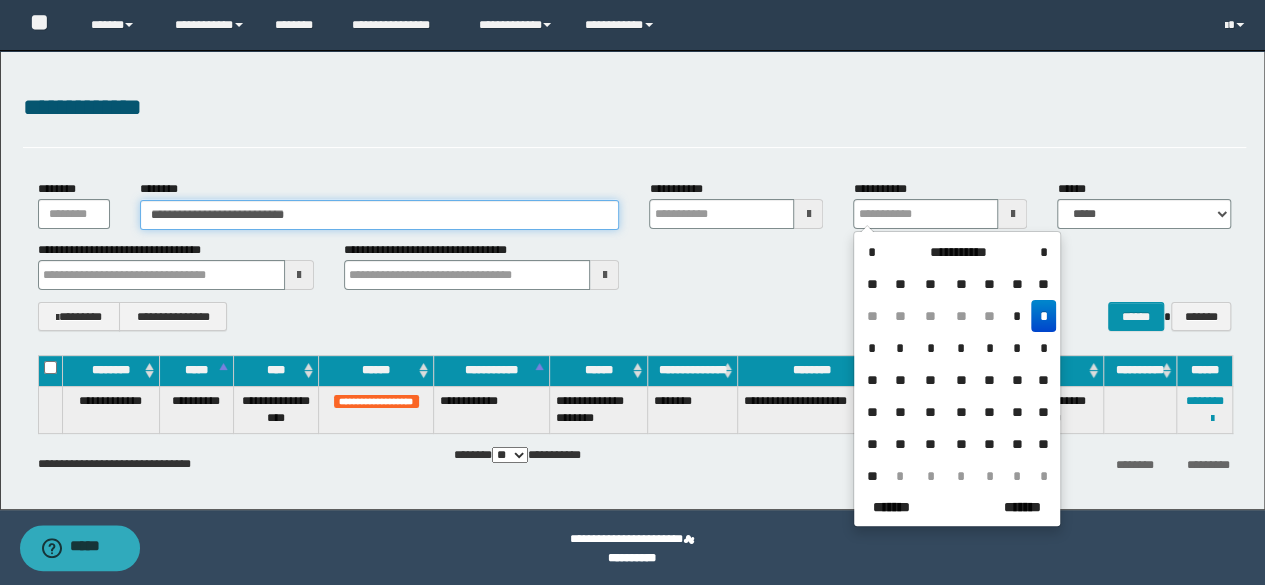 click on "**********" at bounding box center (380, 215) 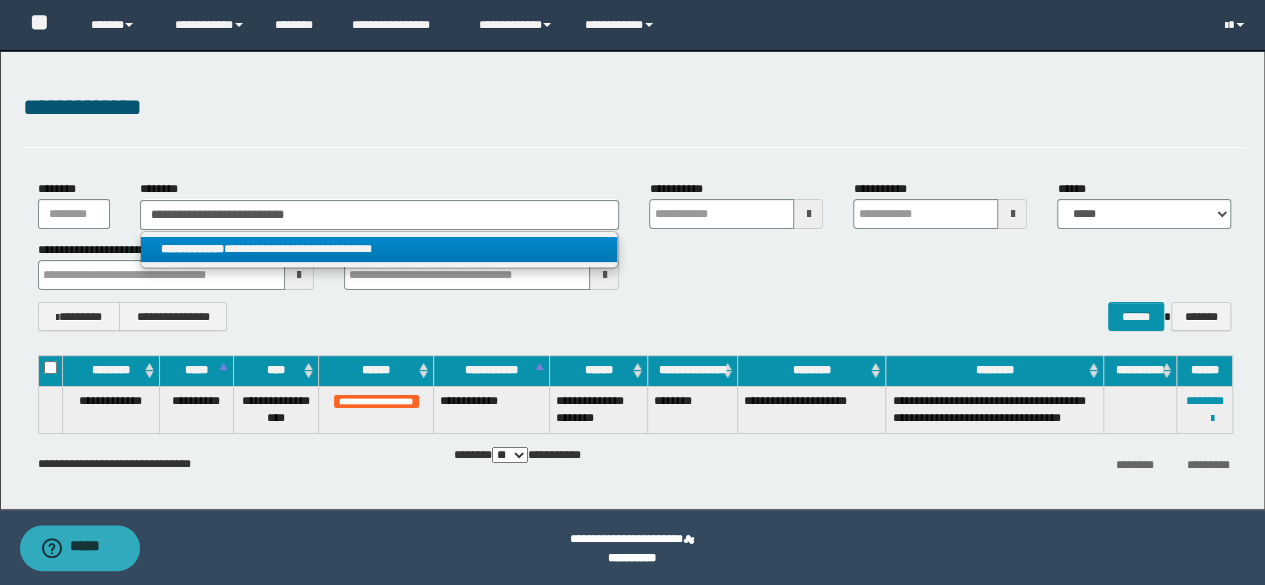 click on "**********" at bounding box center (379, 249) 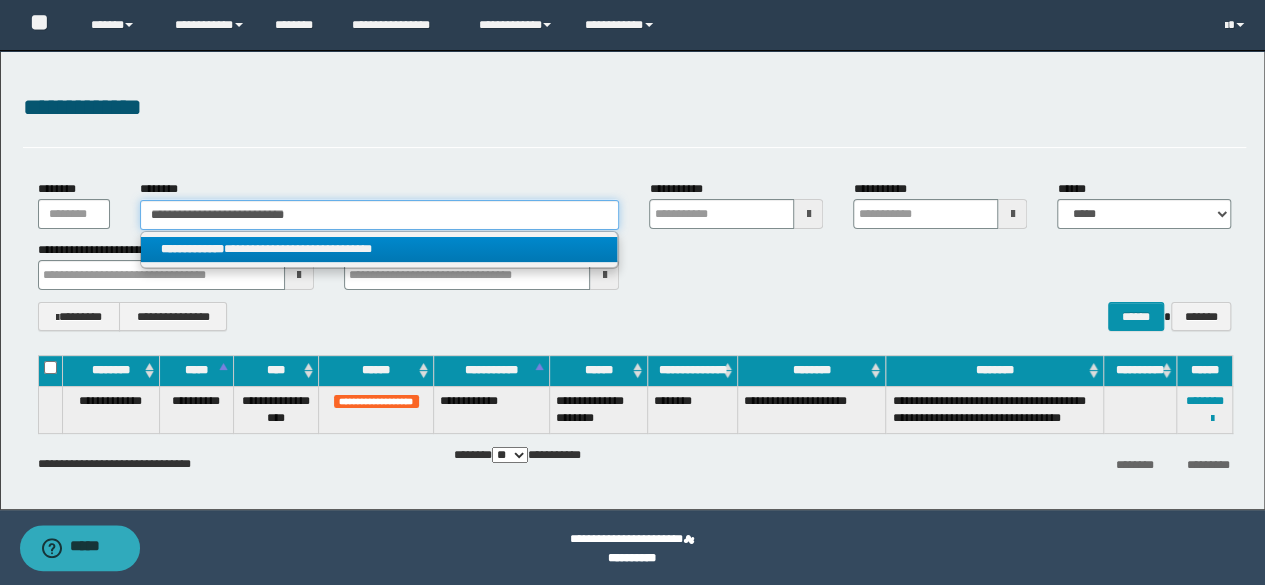 type 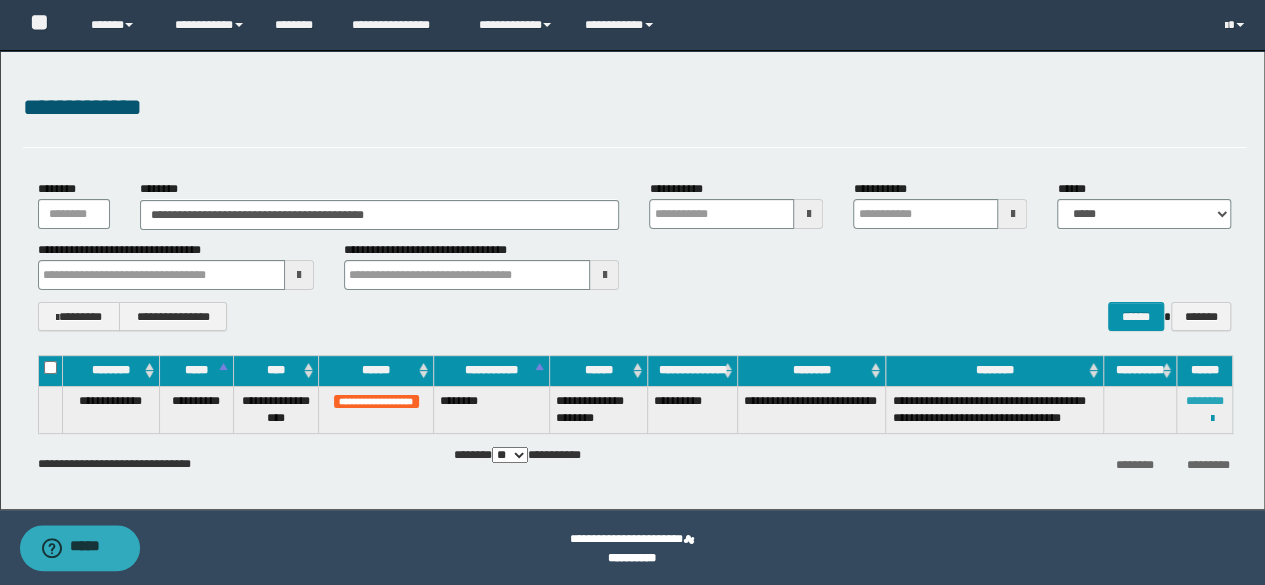 click on "********" at bounding box center (1205, 401) 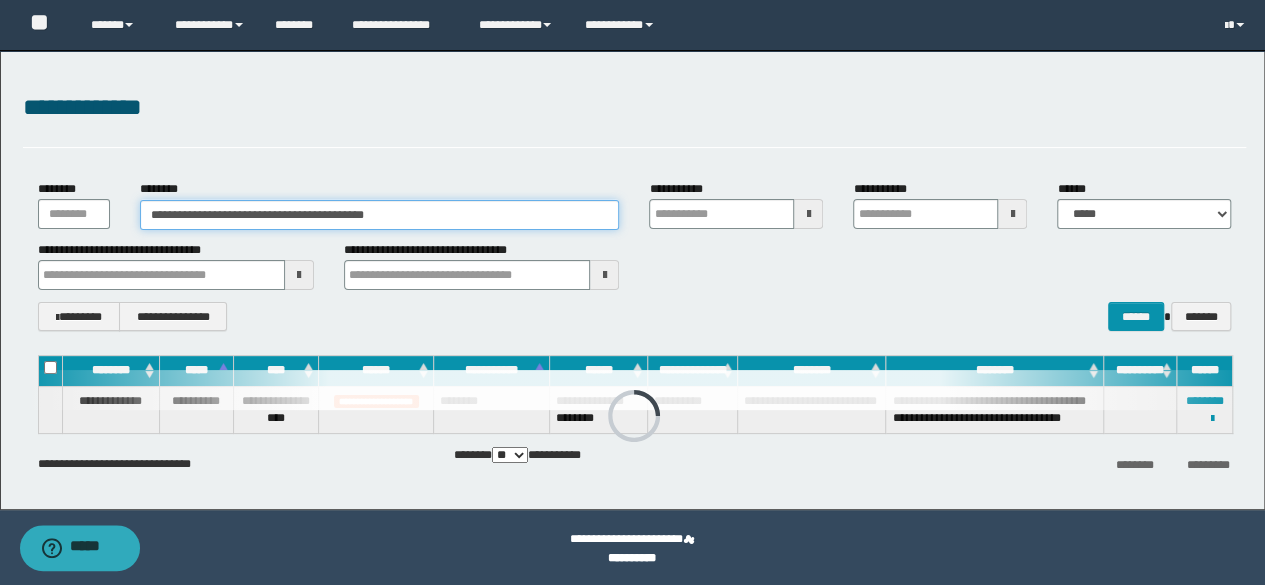 drag, startPoint x: 429, startPoint y: 204, endPoint x: 0, endPoint y: 85, distance: 445.19882 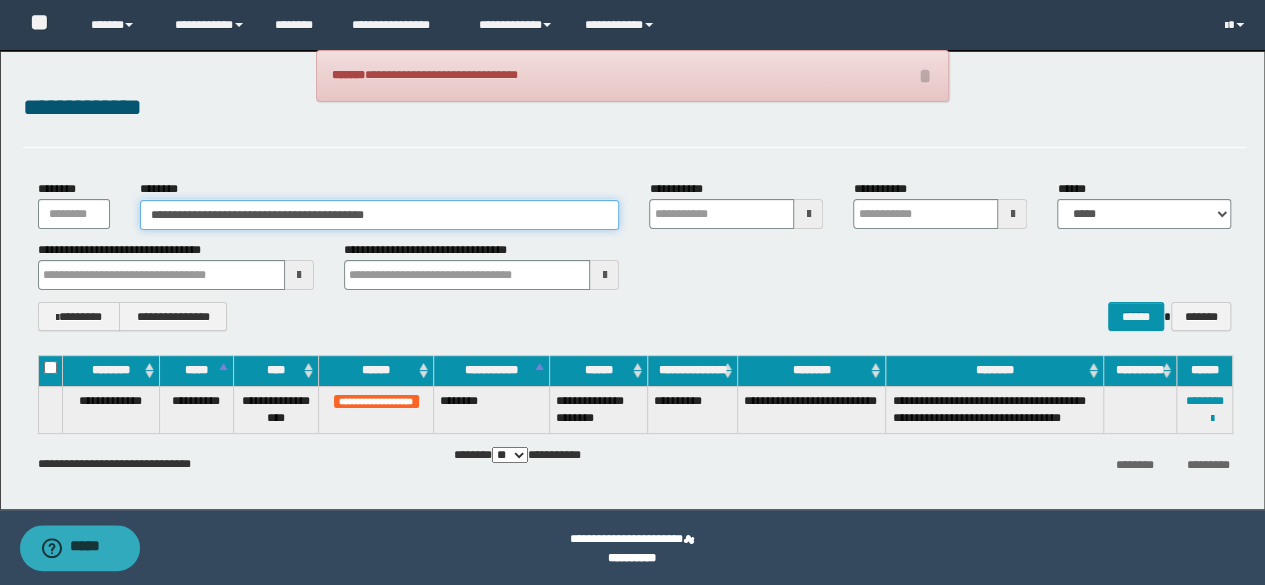 paste 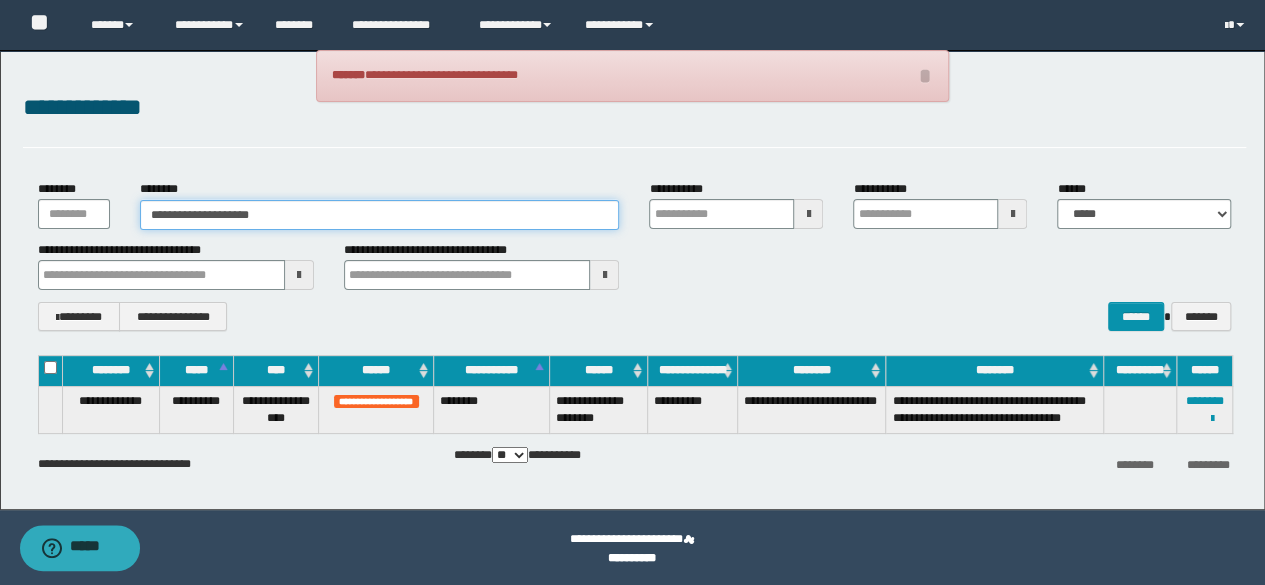 type on "**********" 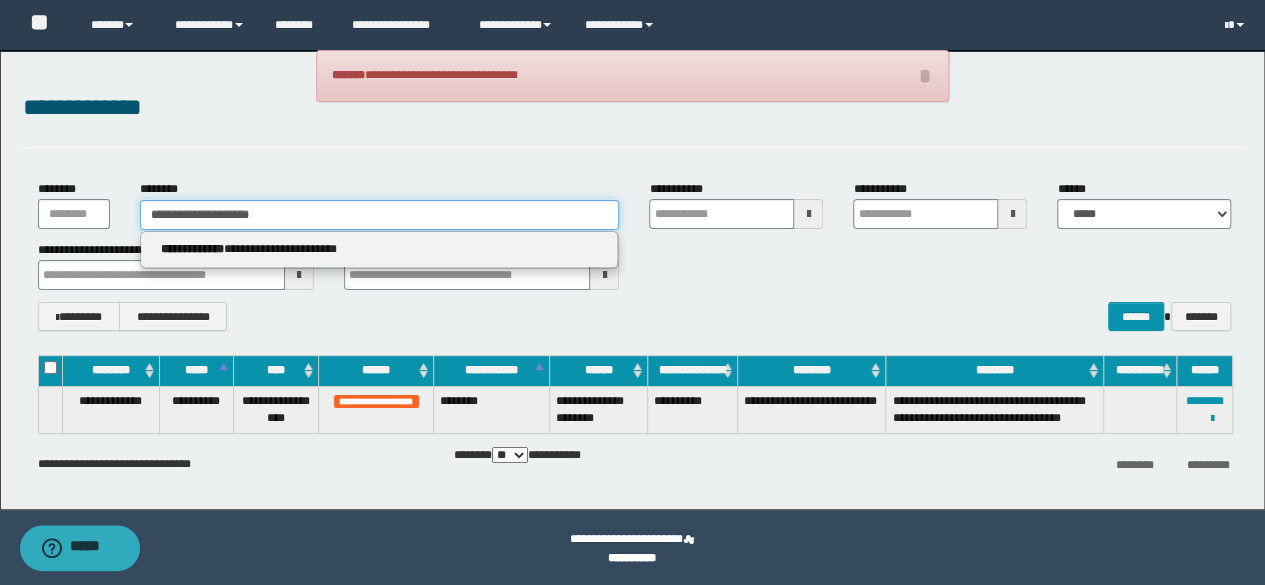 click on "**********" at bounding box center [380, 215] 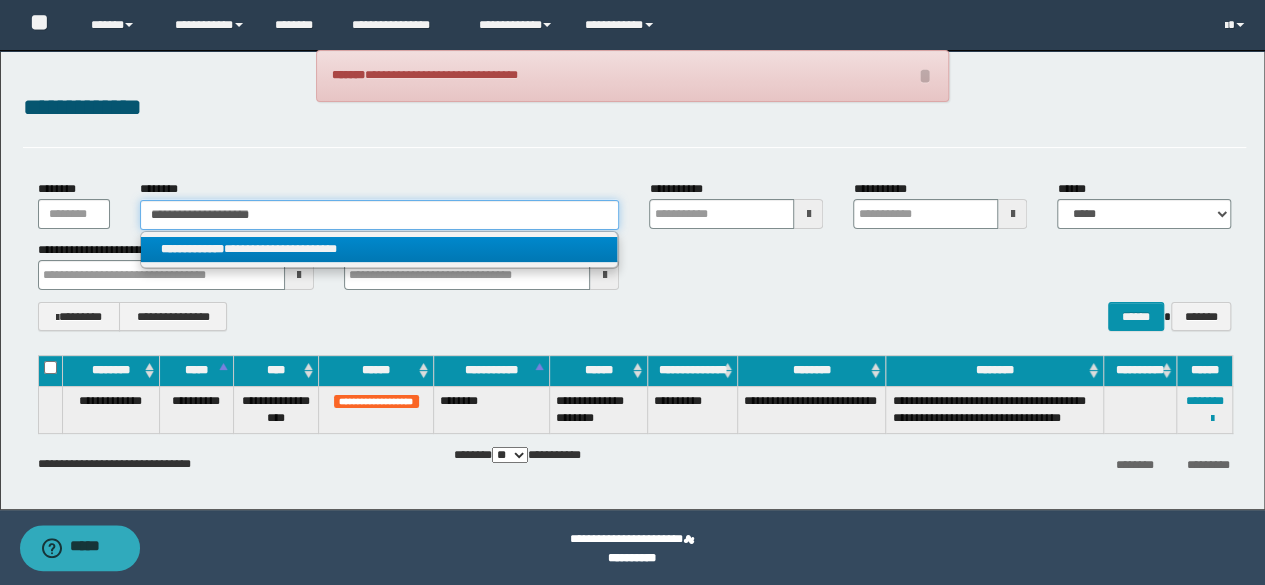 type on "**********" 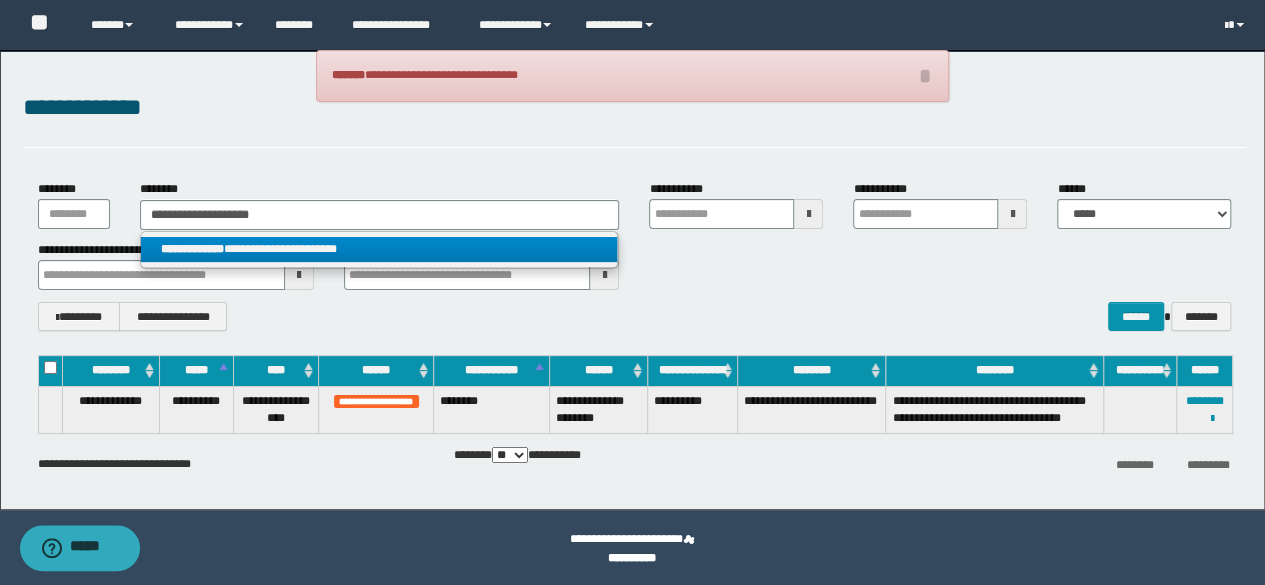 click on "**********" at bounding box center [379, 249] 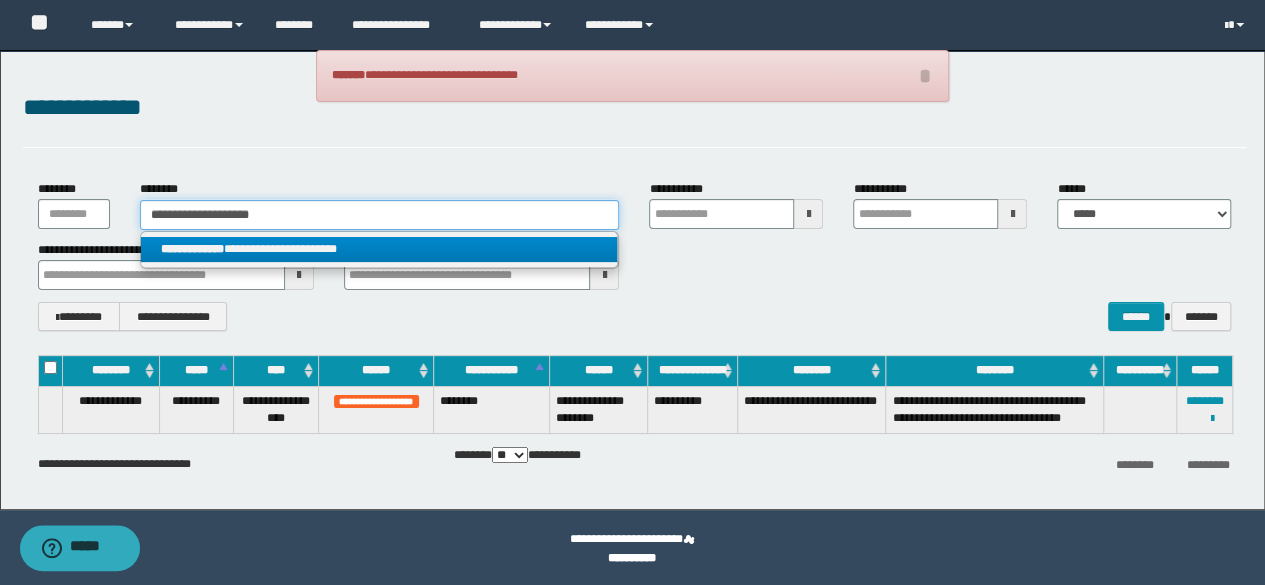 type 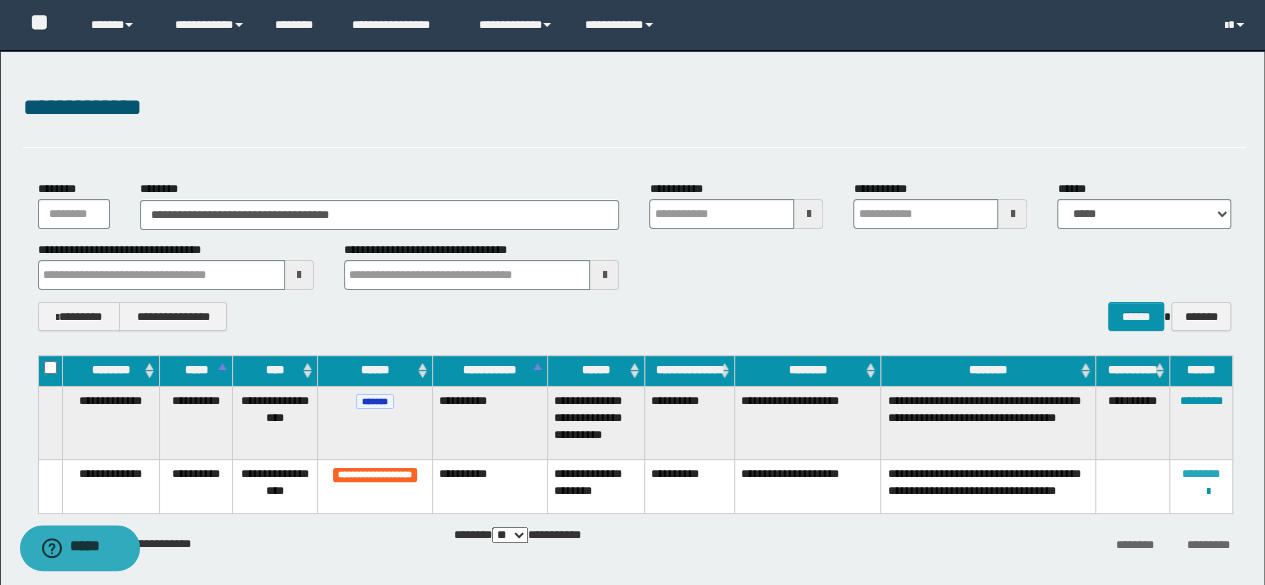 click on "********" at bounding box center (1201, 474) 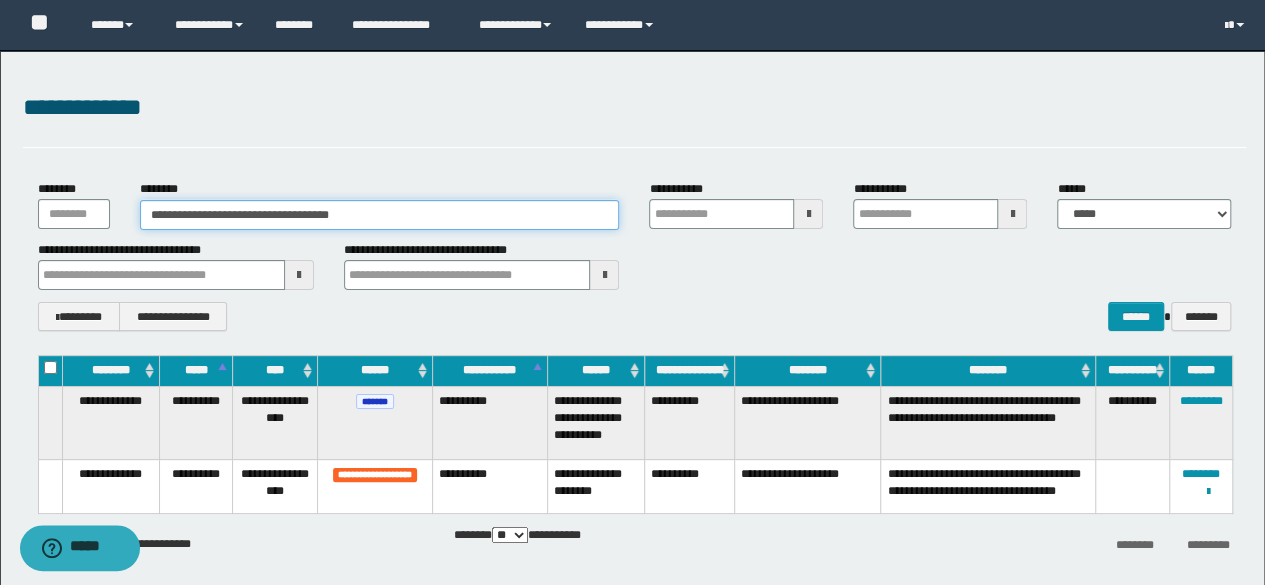 drag, startPoint x: 470, startPoint y: 219, endPoint x: 100, endPoint y: 169, distance: 373.3631 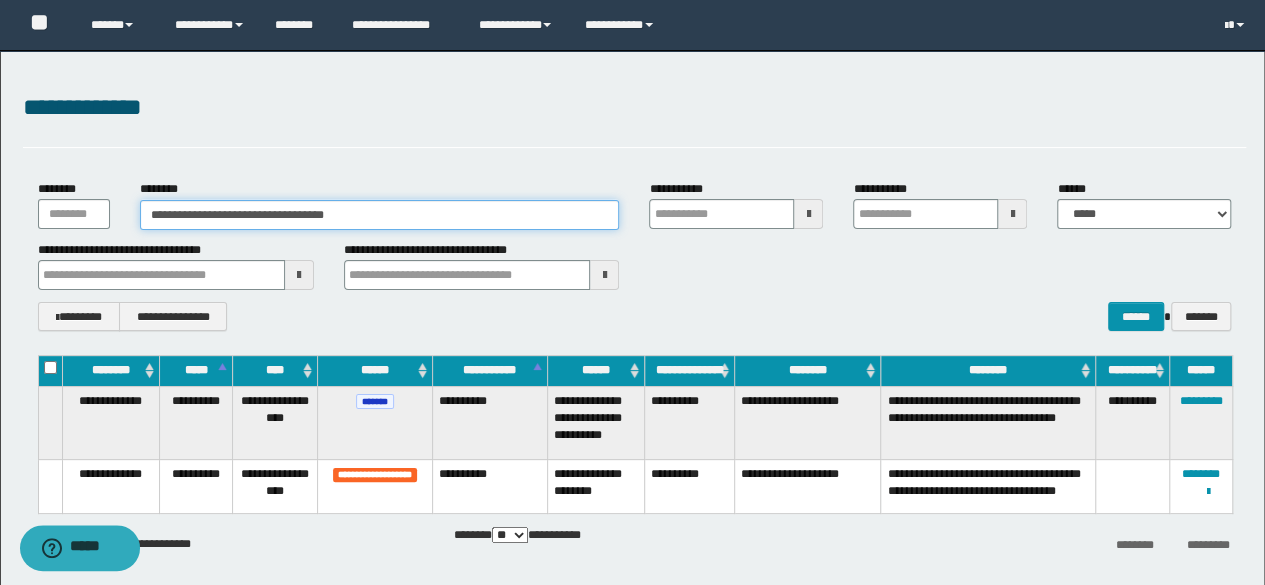 type on "**********" 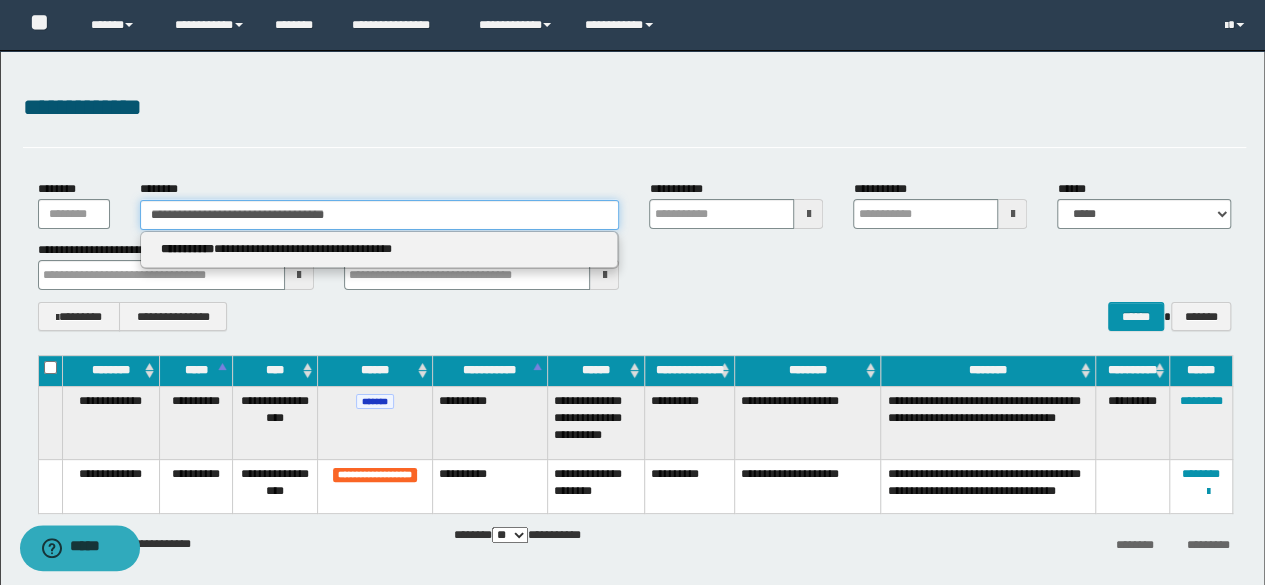 type on "**********" 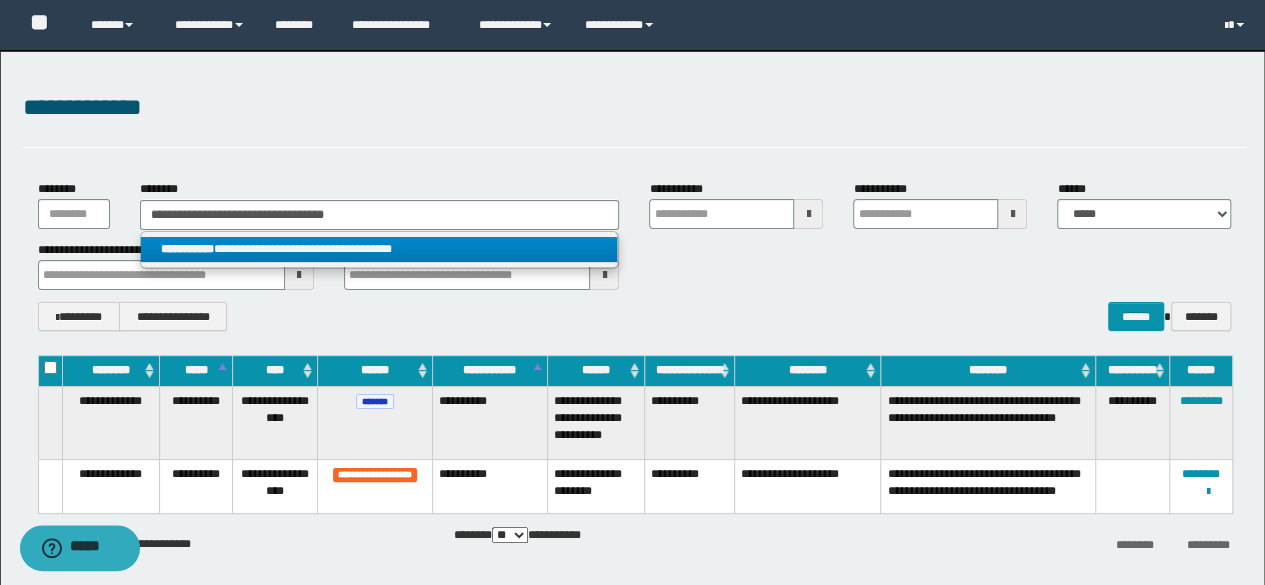 click on "**********" at bounding box center [379, 249] 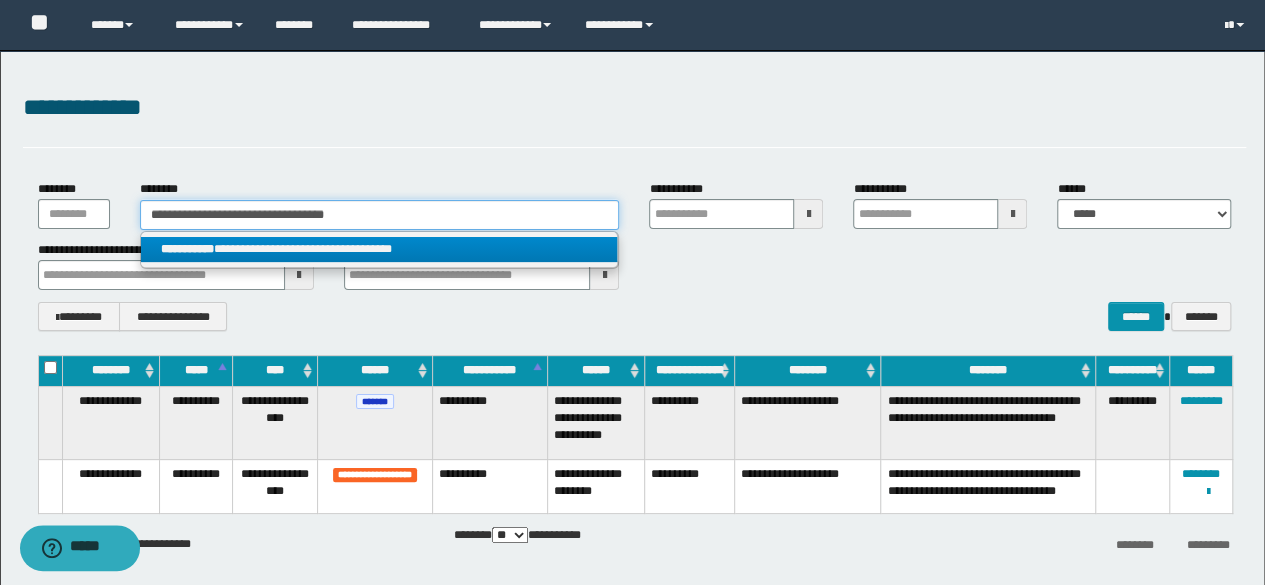 type 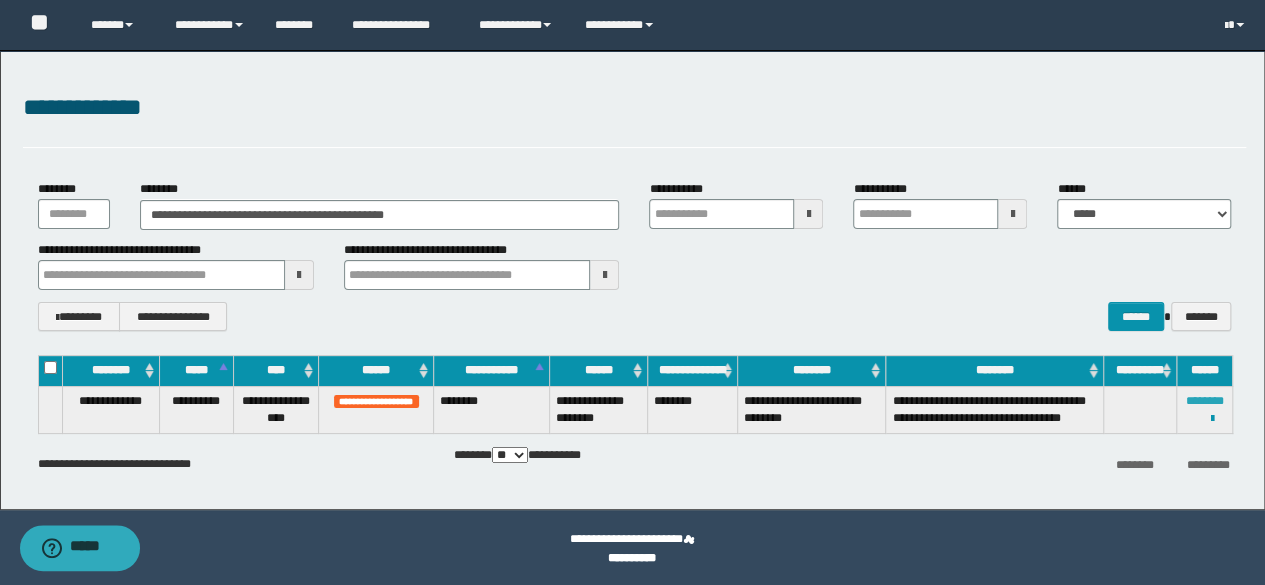 click on "********" at bounding box center (1205, 401) 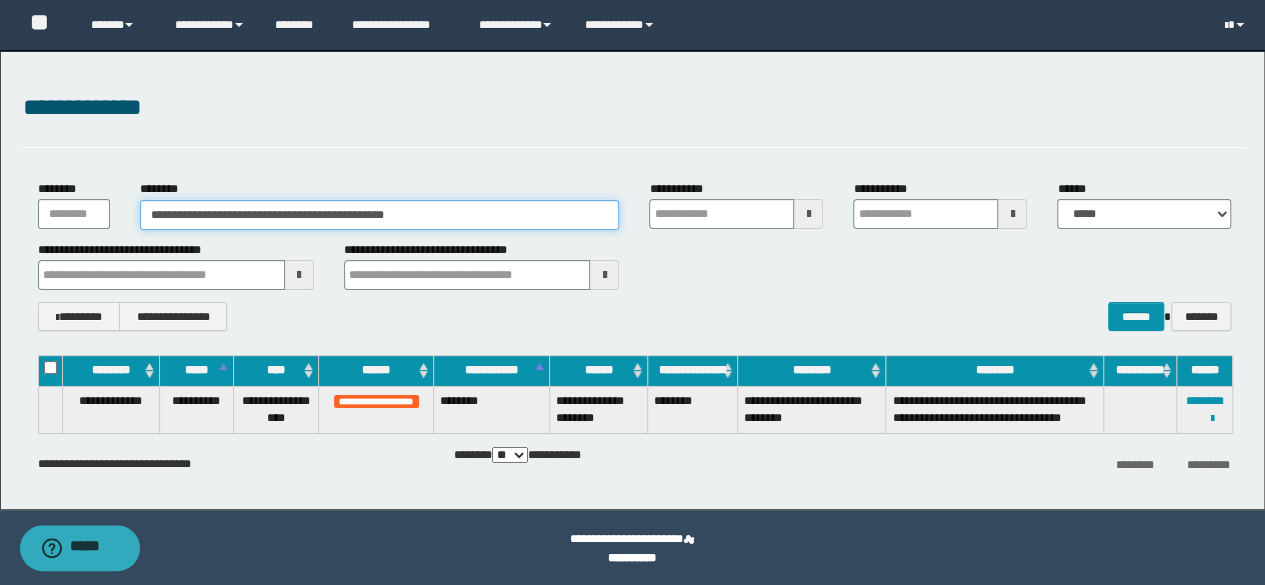 drag, startPoint x: 490, startPoint y: 219, endPoint x: 0, endPoint y: 131, distance: 497.83932 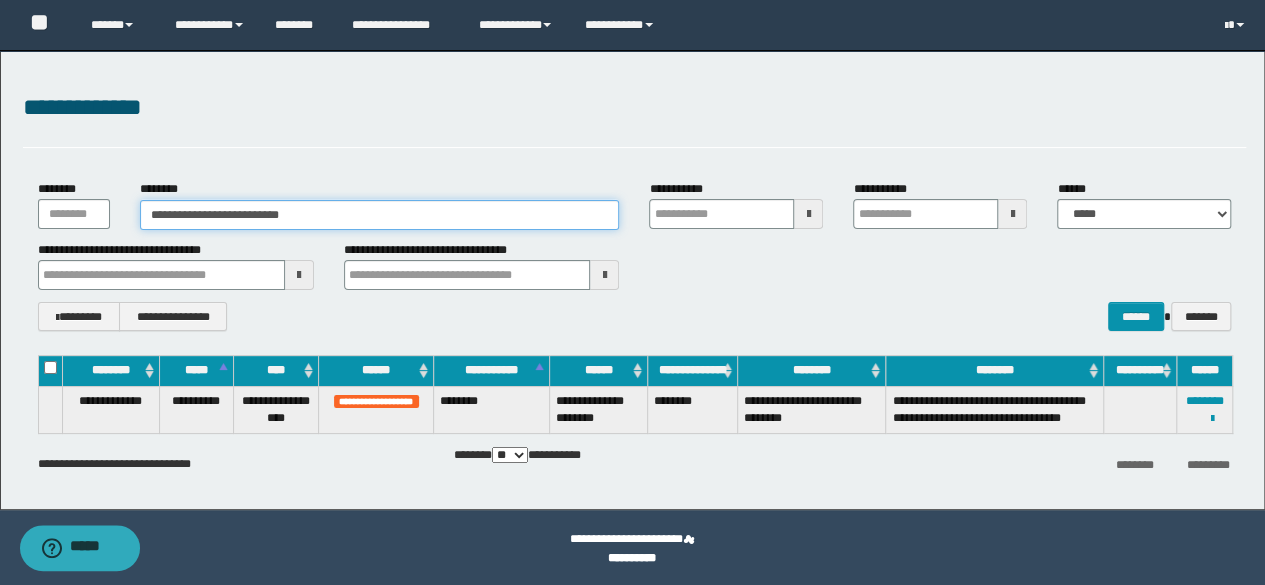 type on "**********" 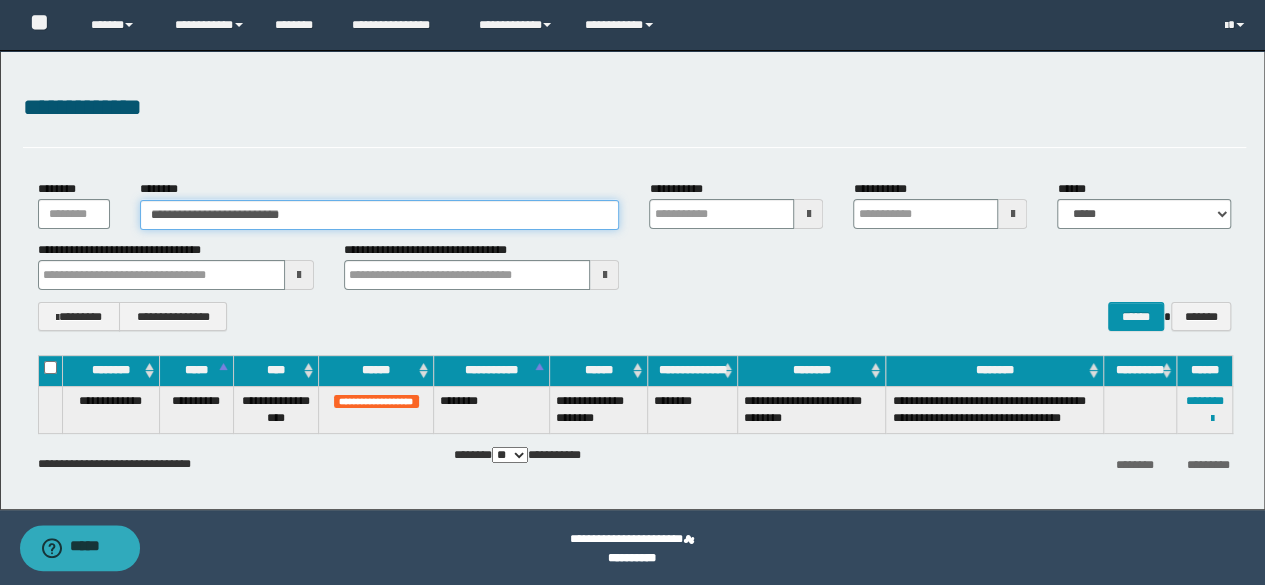 click on "**********" at bounding box center [380, 215] 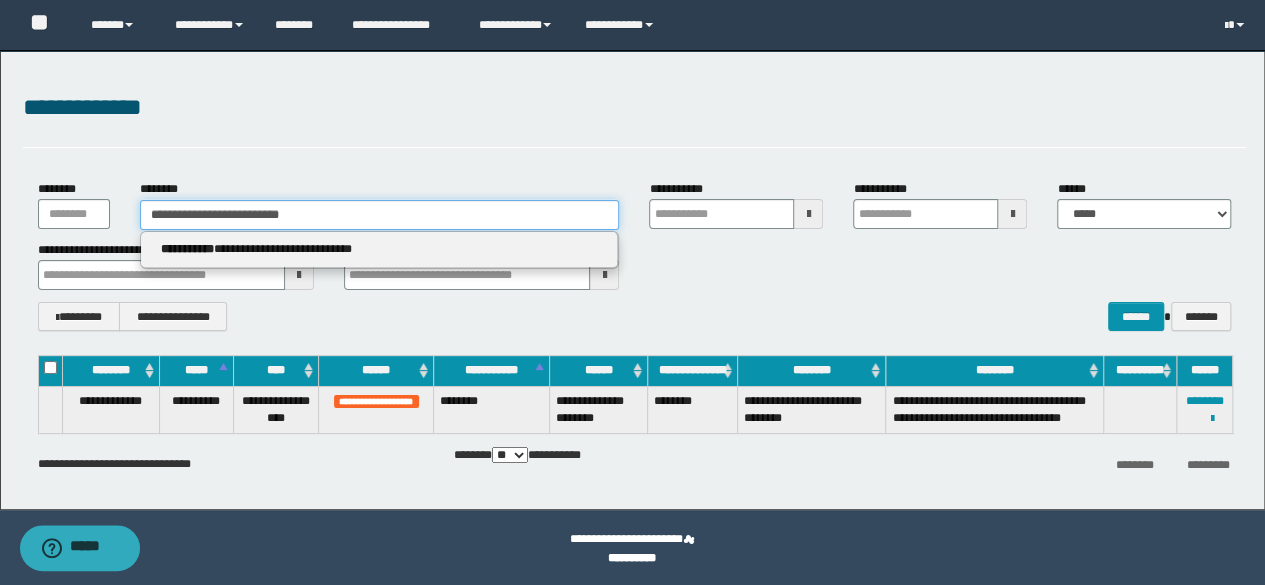 type on "**********" 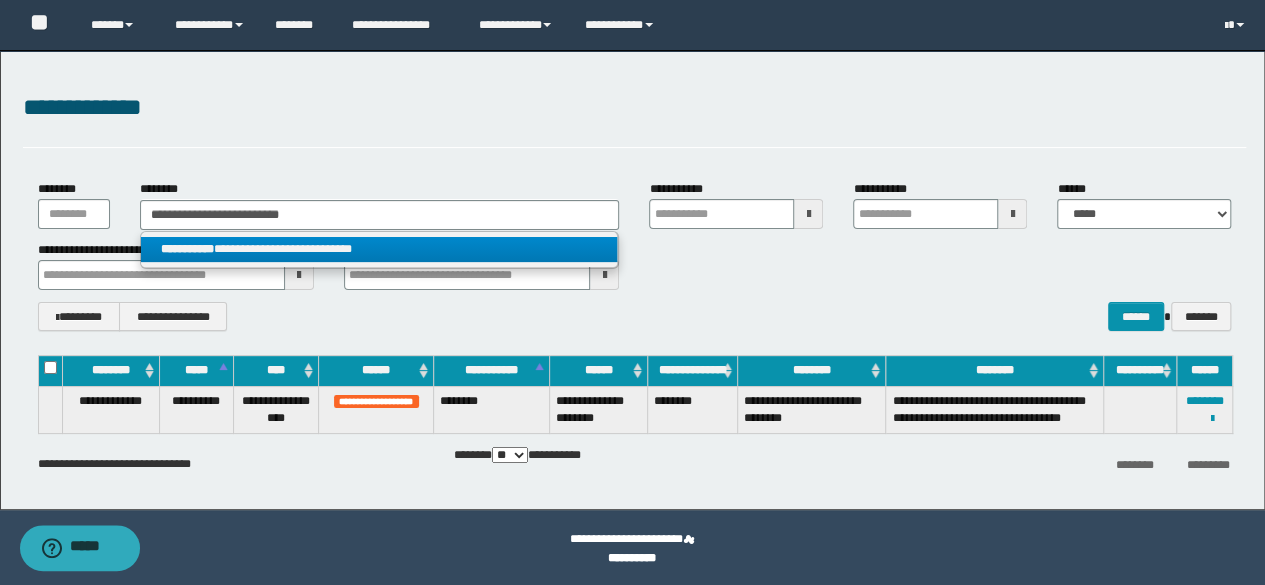 click on "**********" at bounding box center (379, 249) 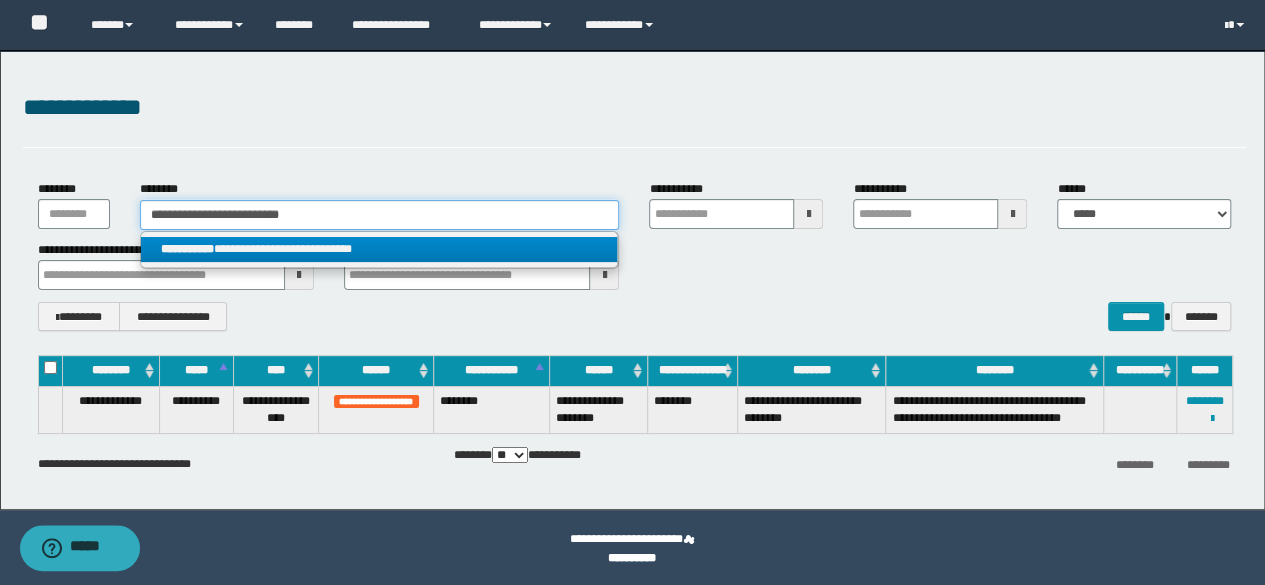 type 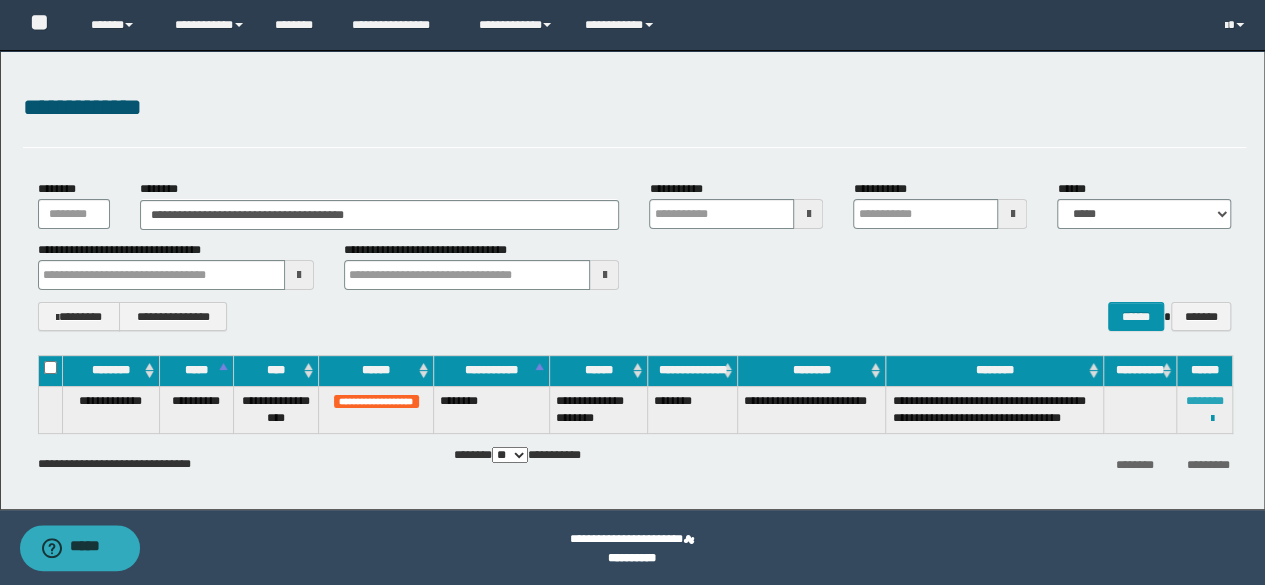 click on "********" at bounding box center [1205, 401] 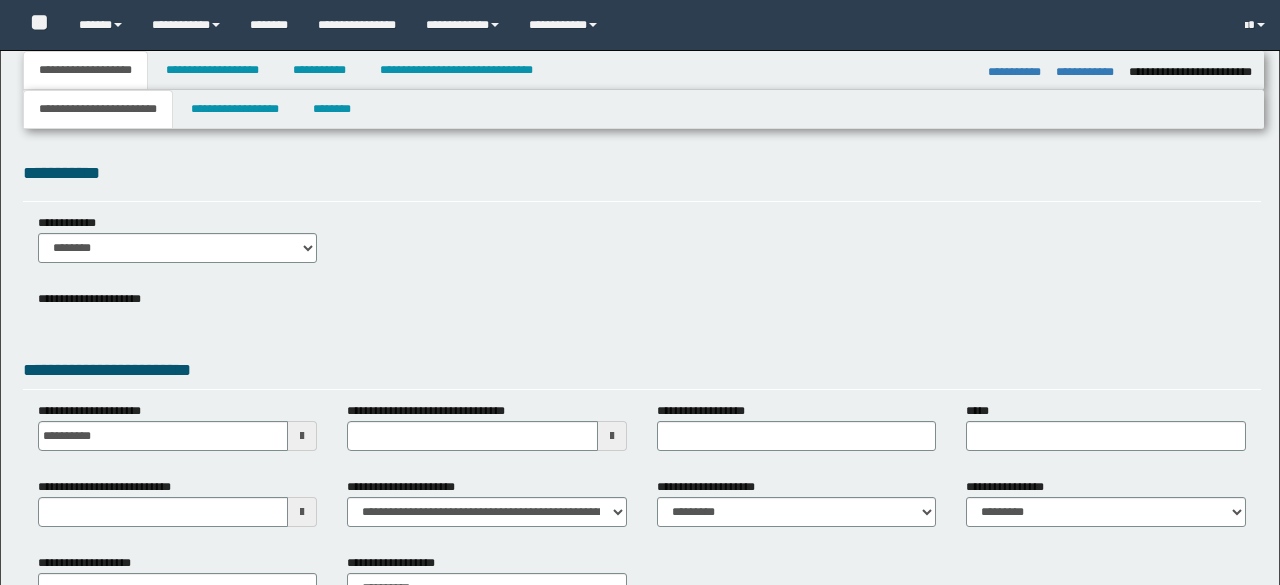 select on "*" 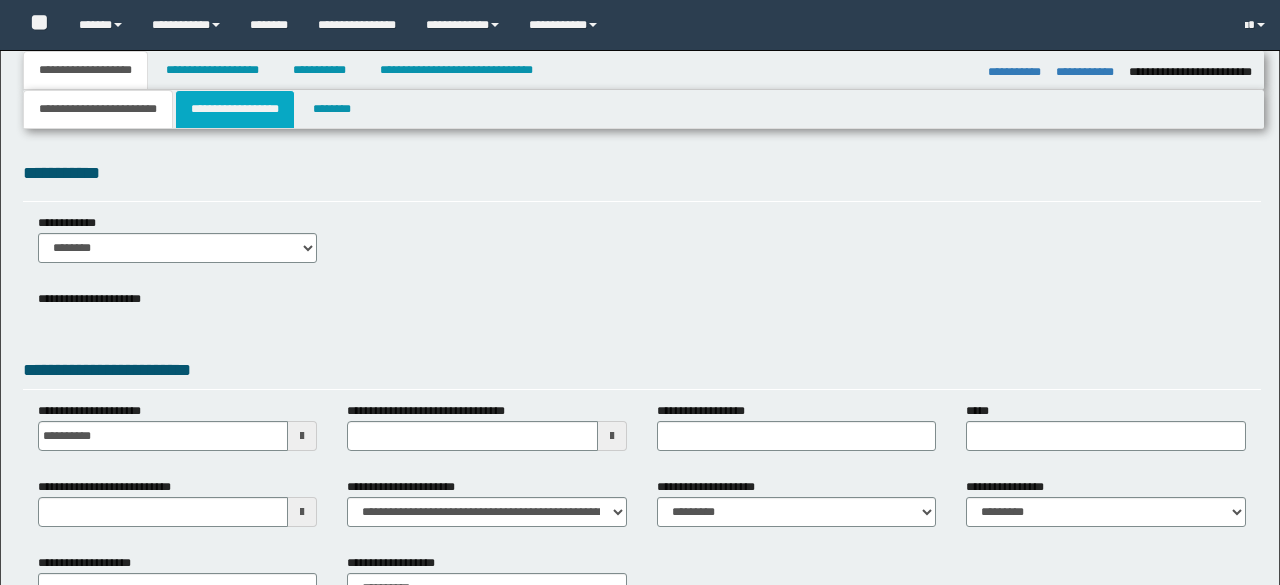 scroll, scrollTop: 0, scrollLeft: 0, axis: both 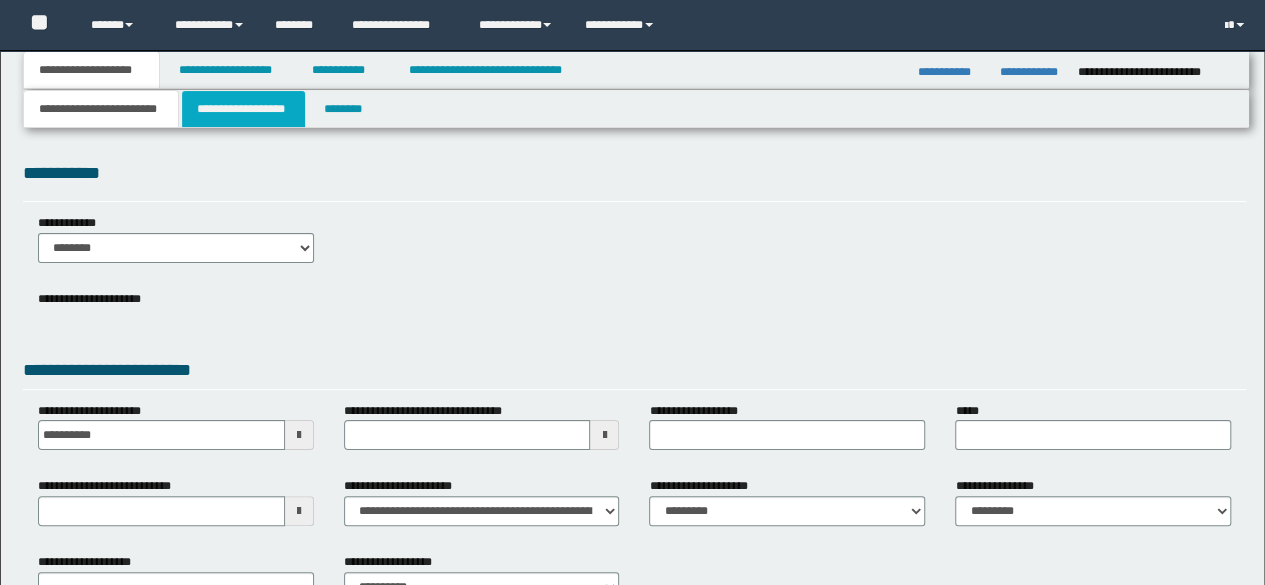 click on "**********" at bounding box center [243, 109] 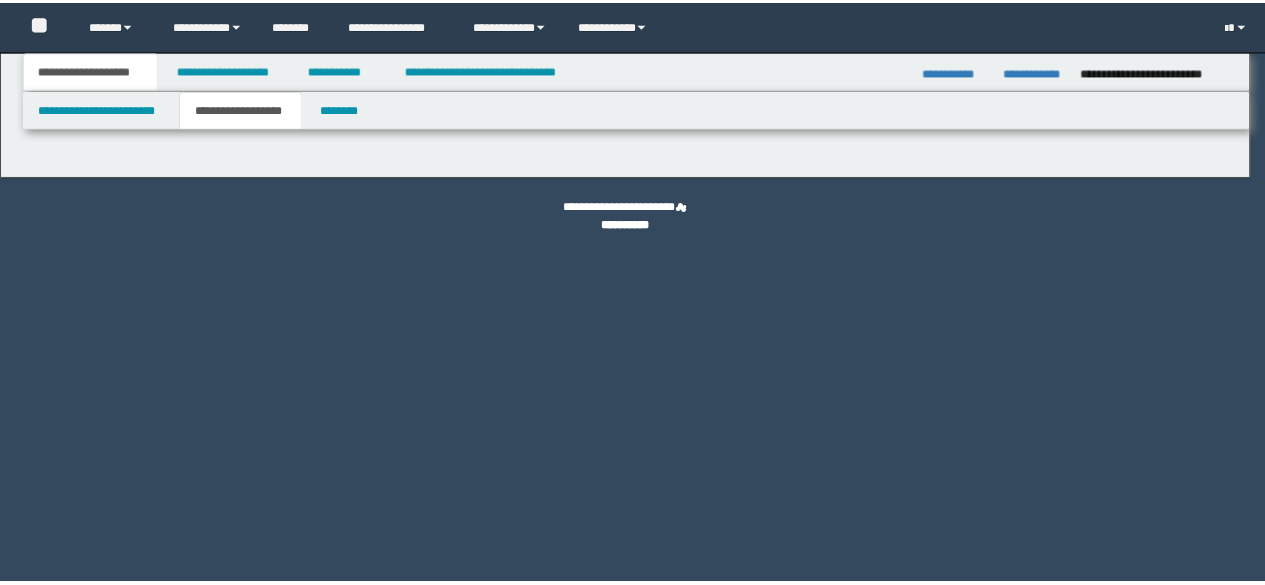 scroll, scrollTop: 0, scrollLeft: 0, axis: both 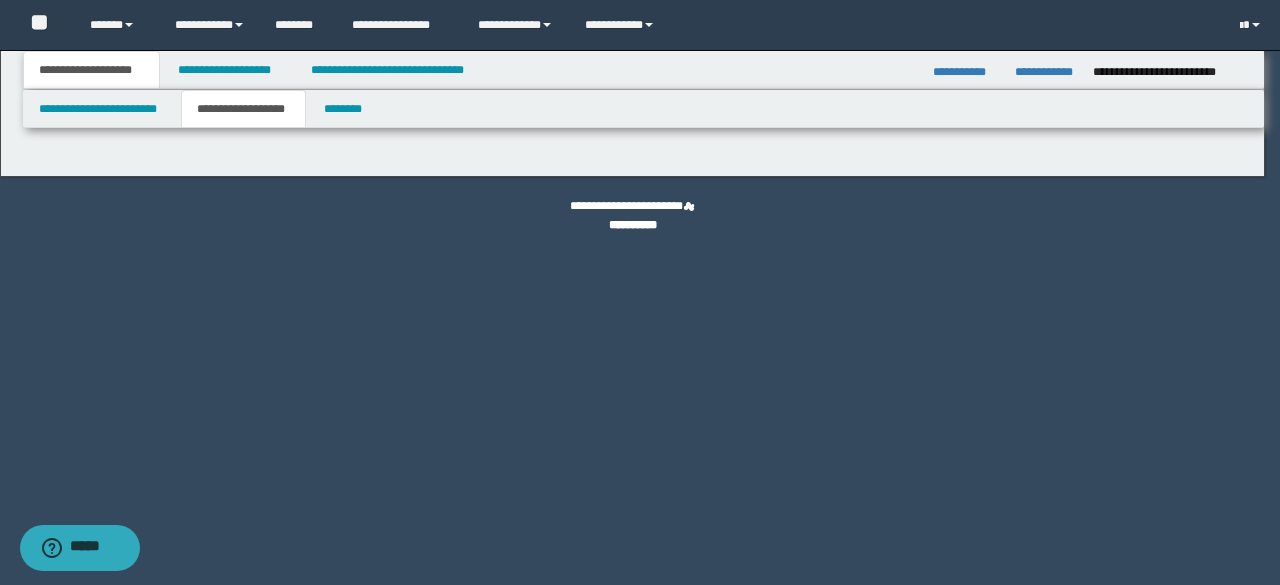 type on "********" 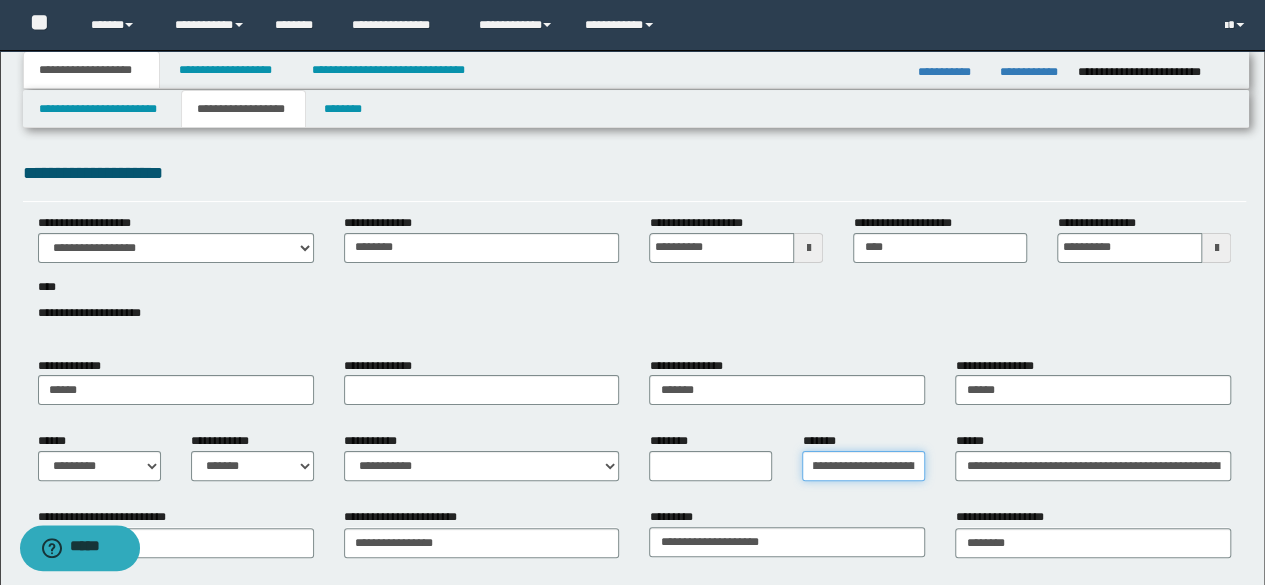scroll, scrollTop: 0, scrollLeft: 179, axis: horizontal 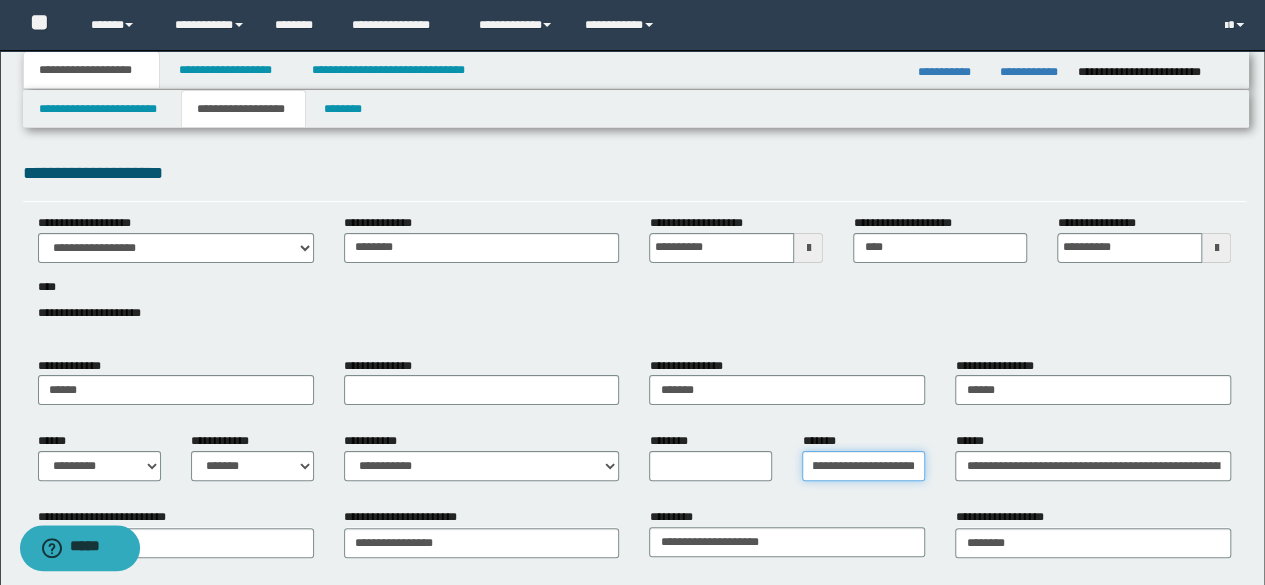 drag, startPoint x: 871, startPoint y: 462, endPoint x: 980, endPoint y: 468, distance: 109.165016 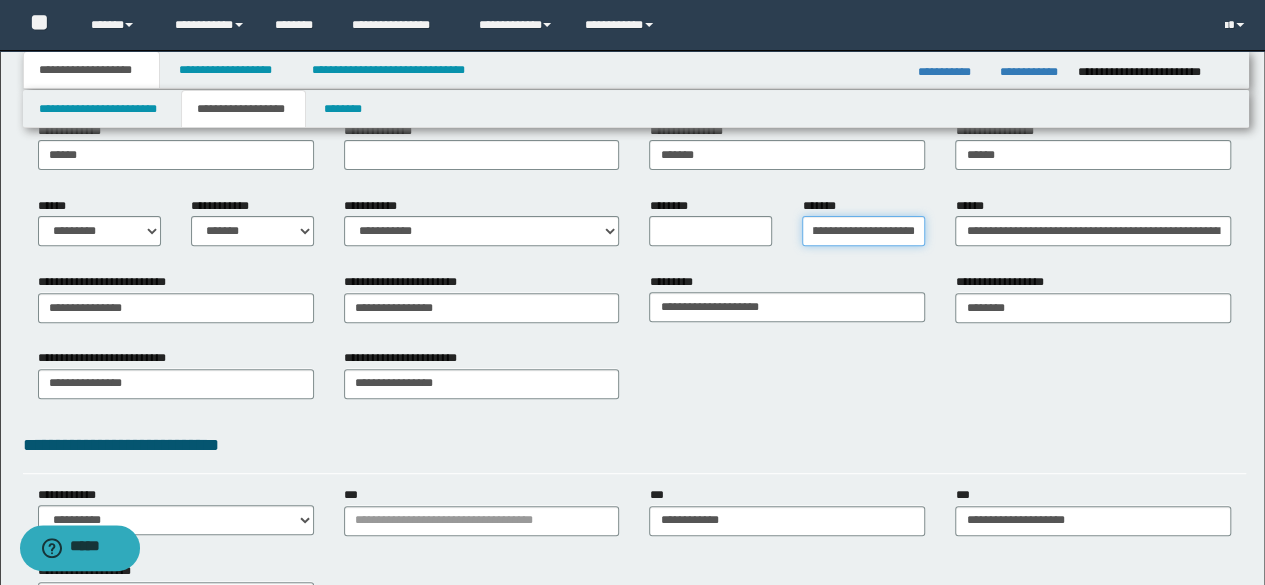 scroll, scrollTop: 400, scrollLeft: 0, axis: vertical 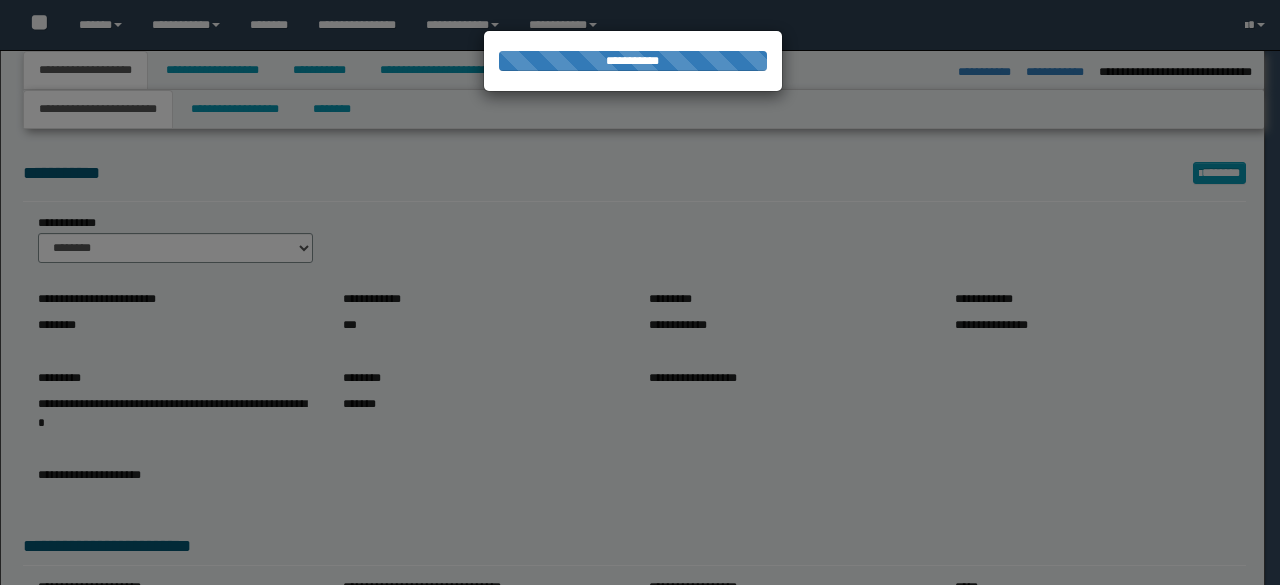 select on "*" 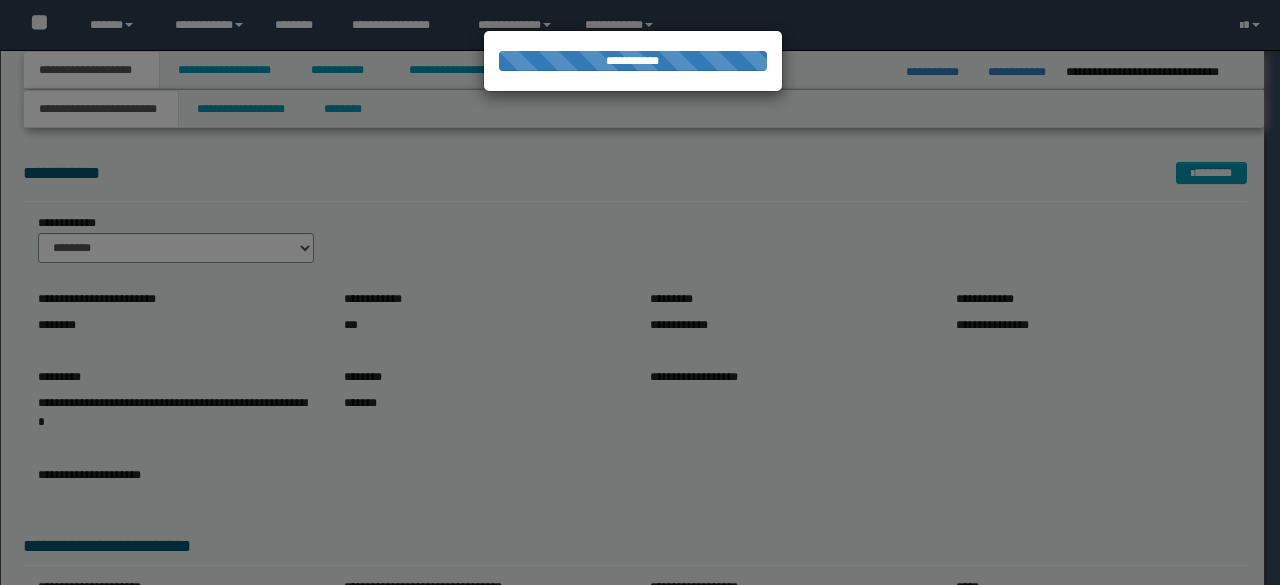 scroll, scrollTop: 0, scrollLeft: 0, axis: both 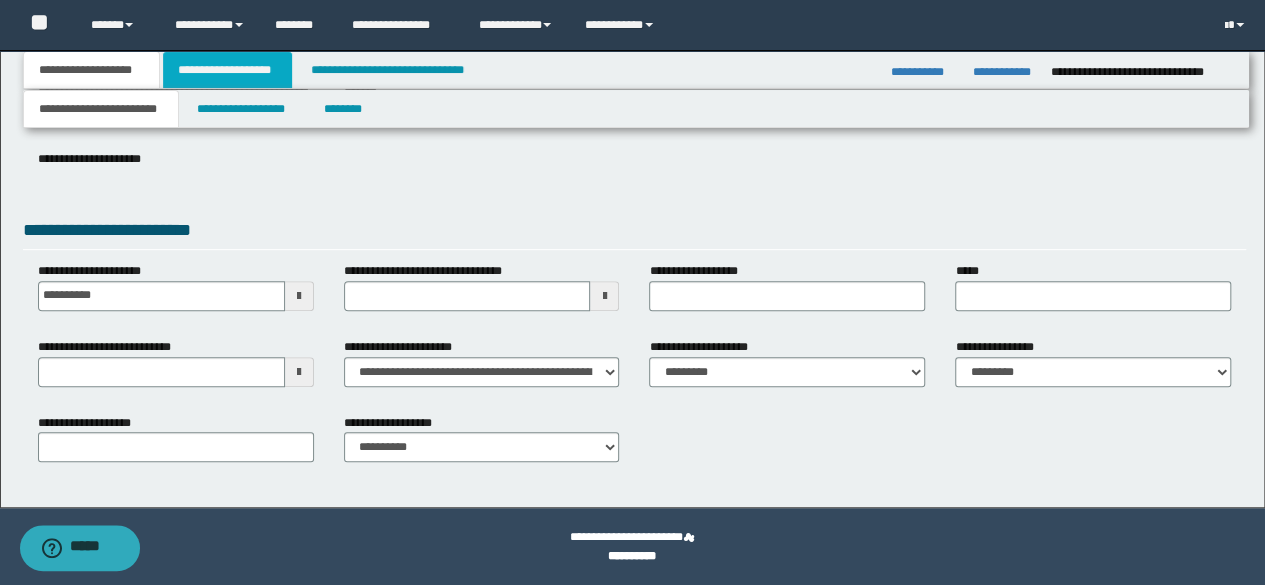 click on "**********" at bounding box center (227, 70) 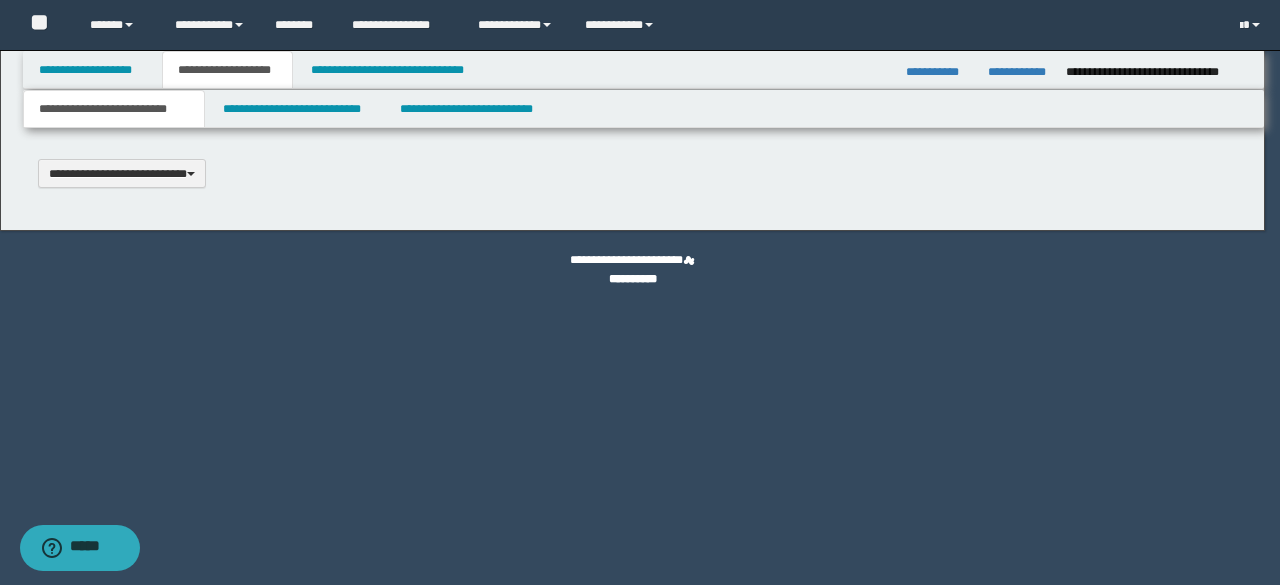 scroll, scrollTop: 0, scrollLeft: 0, axis: both 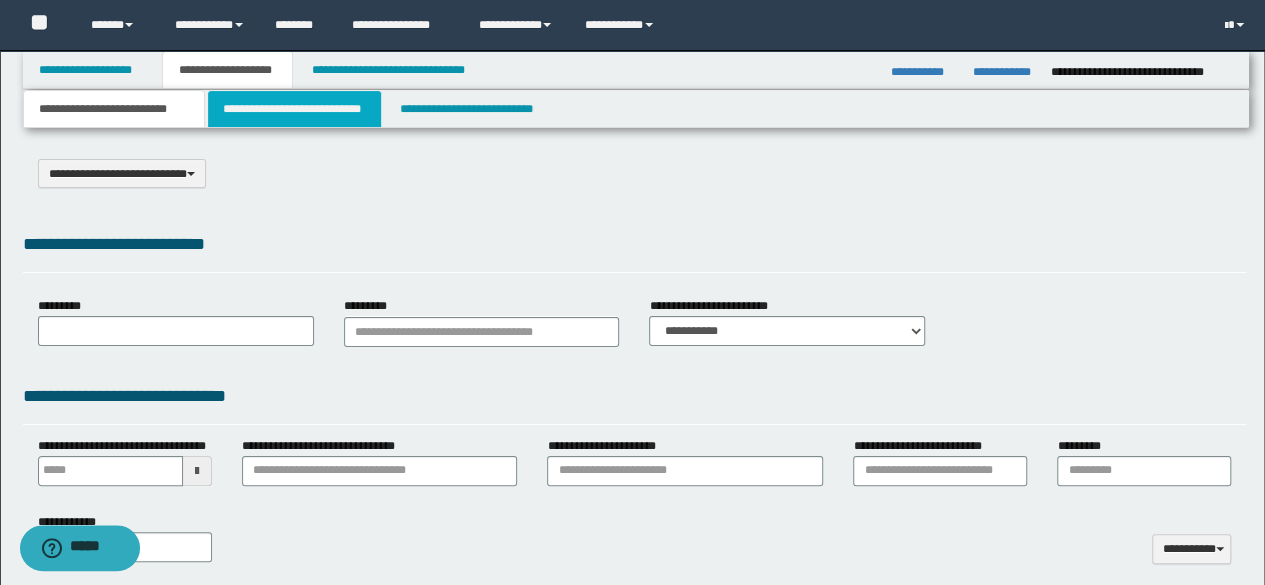 click on "**********" at bounding box center [294, 109] 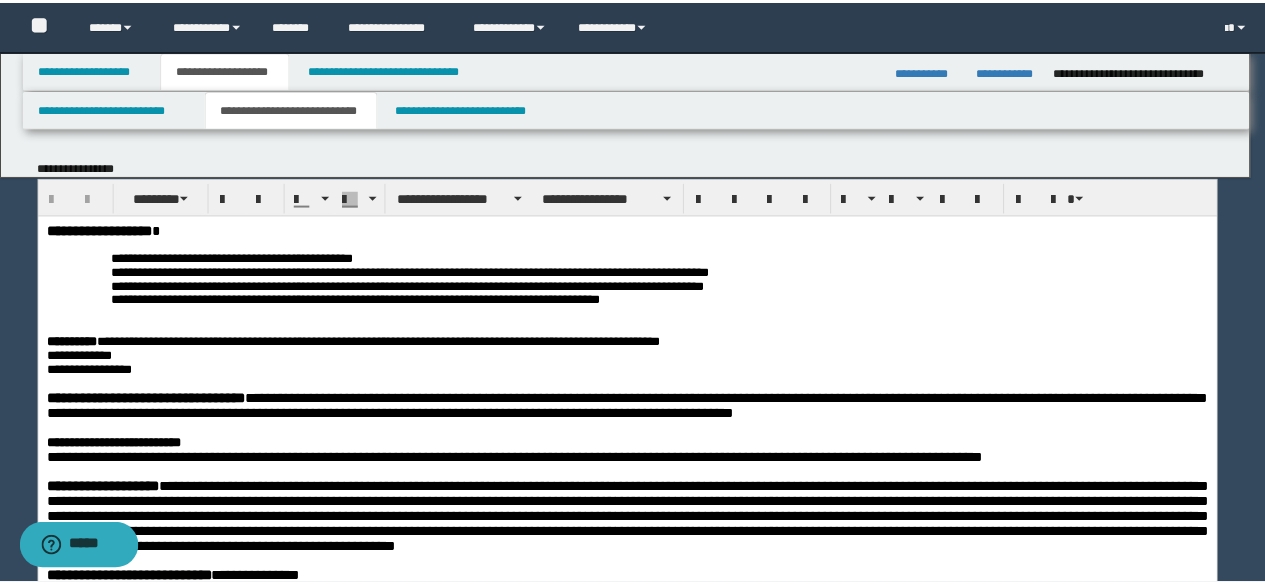 scroll, scrollTop: 0, scrollLeft: 0, axis: both 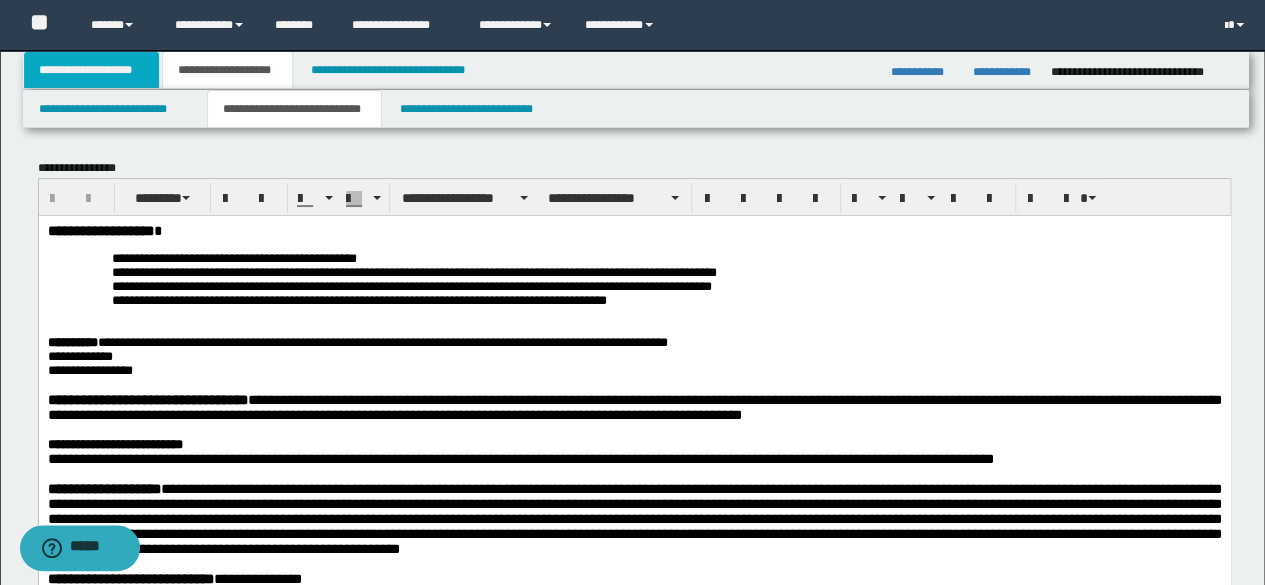 click on "**********" at bounding box center [92, 70] 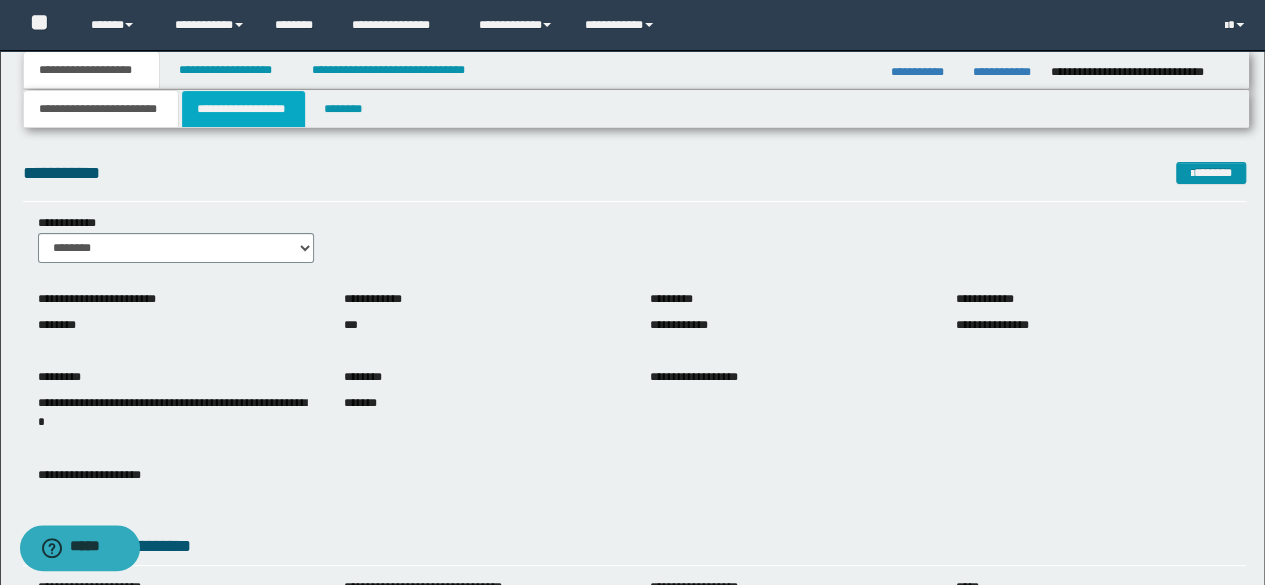 click on "**********" at bounding box center [243, 109] 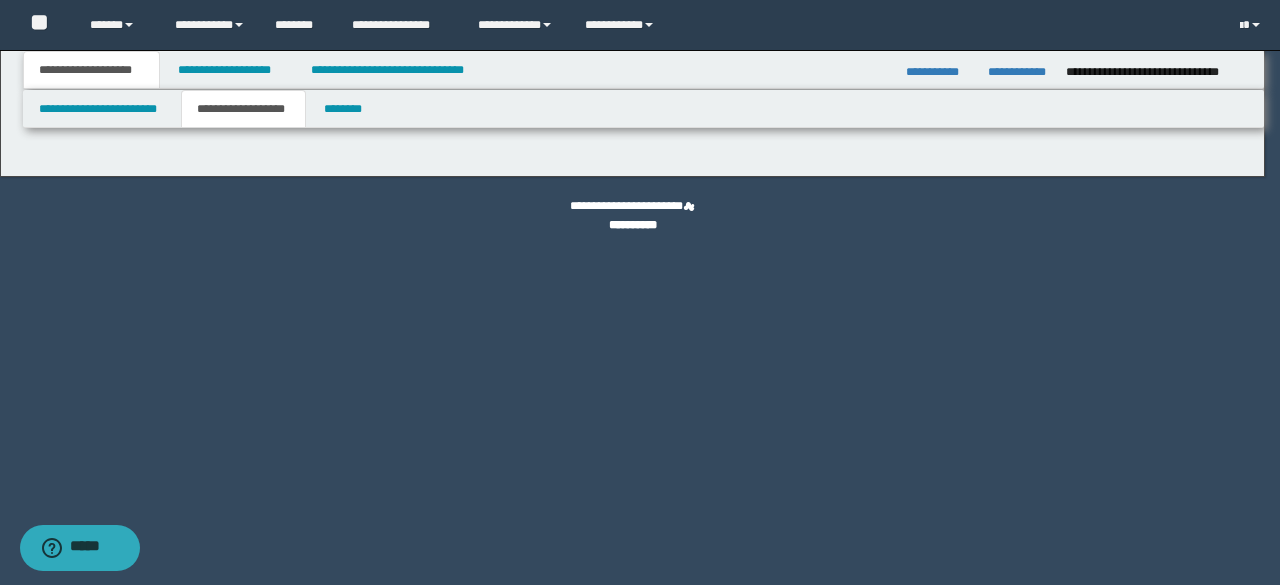 type on "**********" 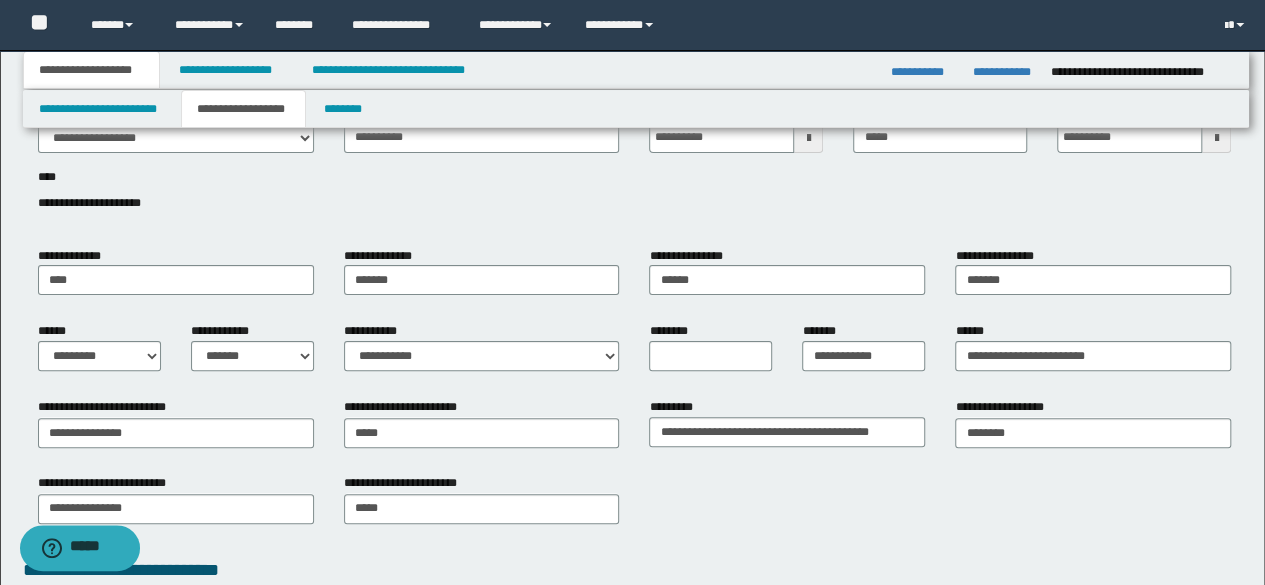 scroll, scrollTop: 200, scrollLeft: 0, axis: vertical 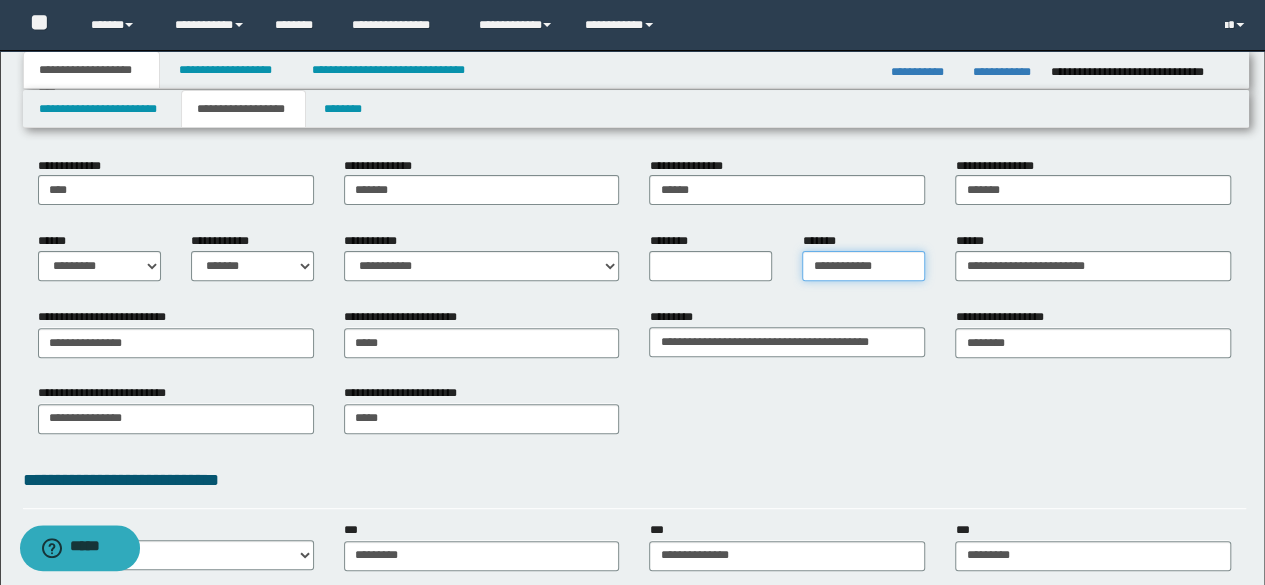 drag, startPoint x: 835, startPoint y: 267, endPoint x: 894, endPoint y: 275, distance: 59.5399 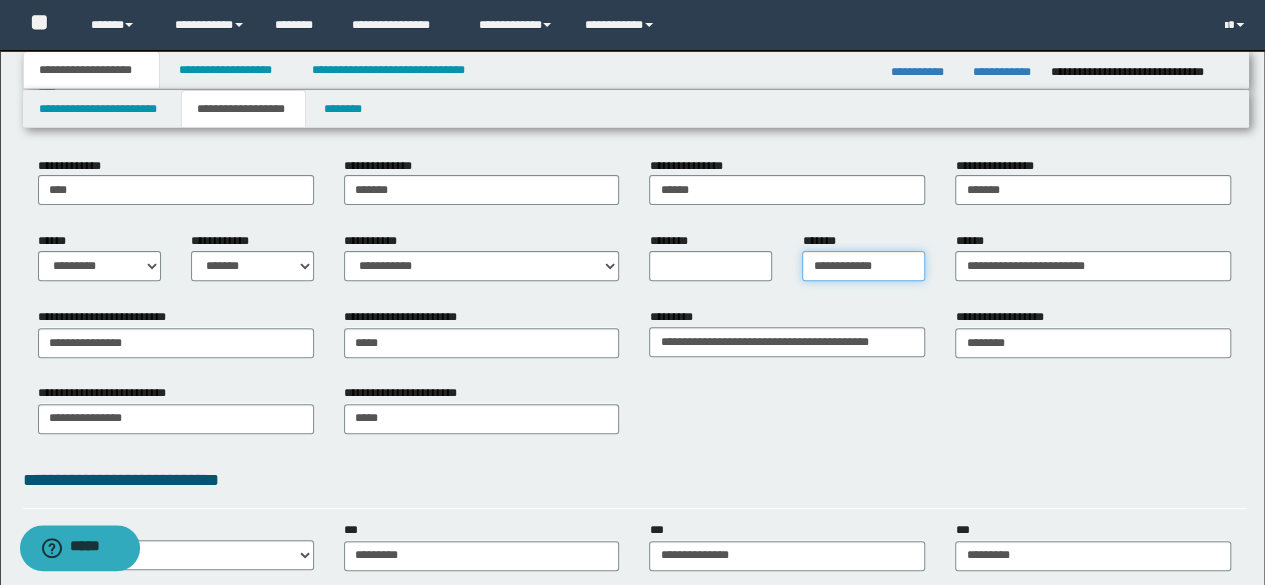 click on "**********" at bounding box center (863, 266) 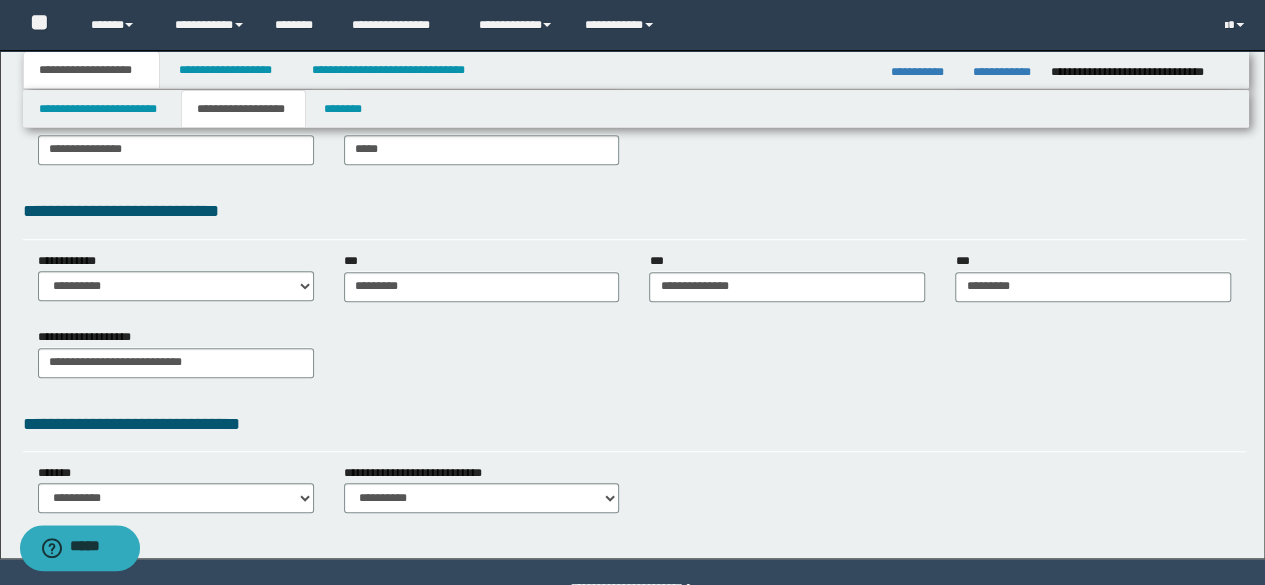 scroll, scrollTop: 500, scrollLeft: 0, axis: vertical 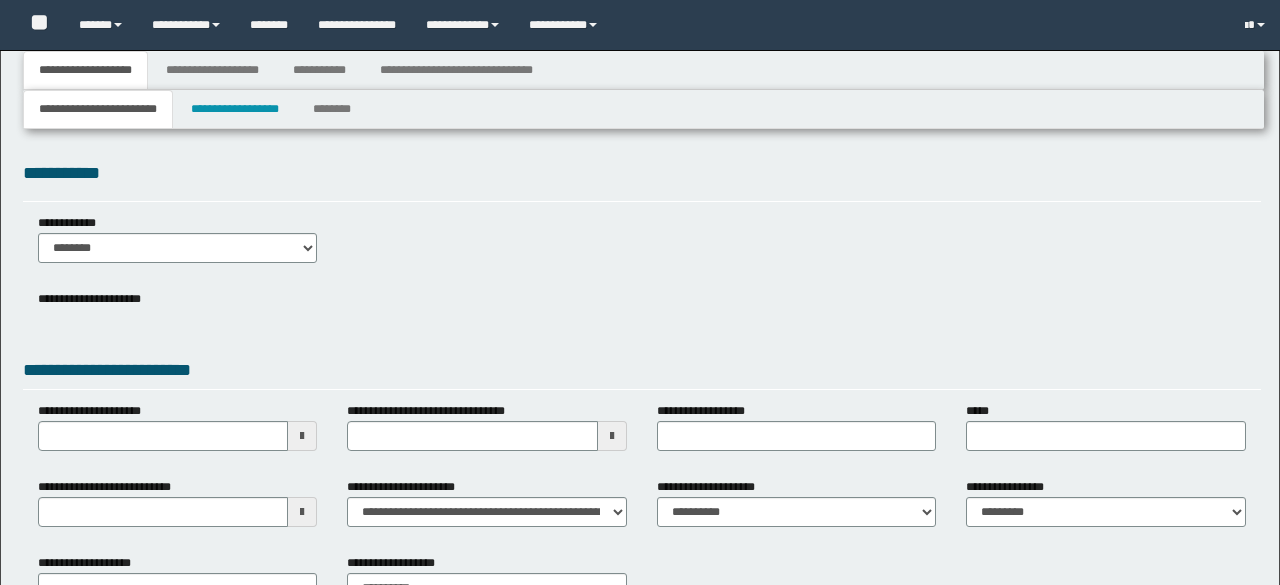 type 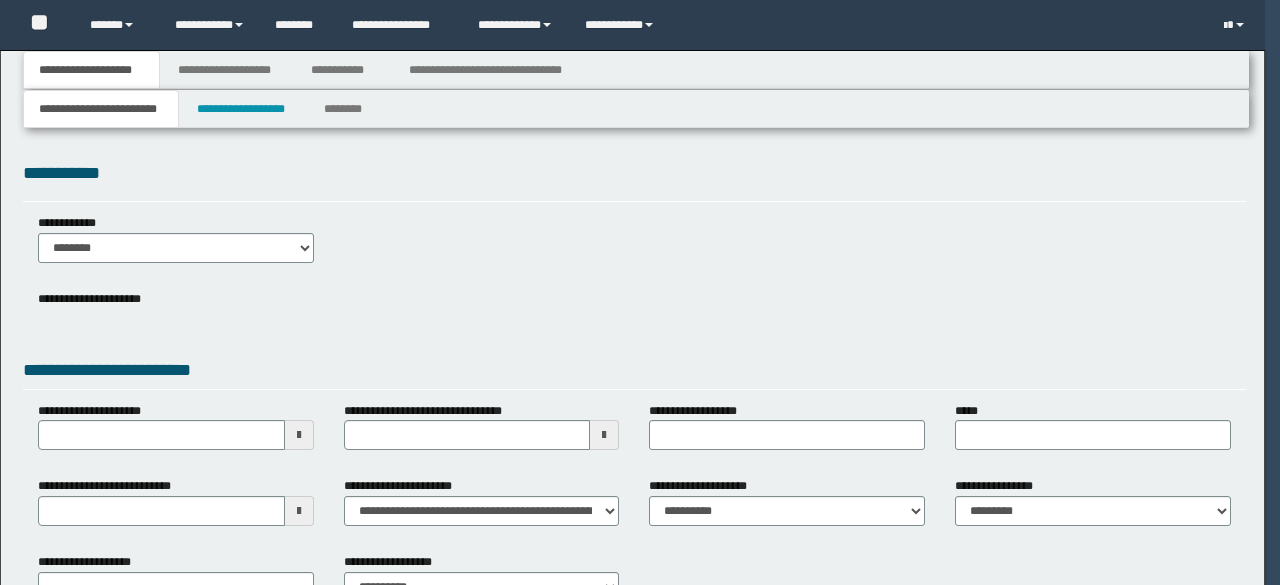 scroll, scrollTop: 0, scrollLeft: 0, axis: both 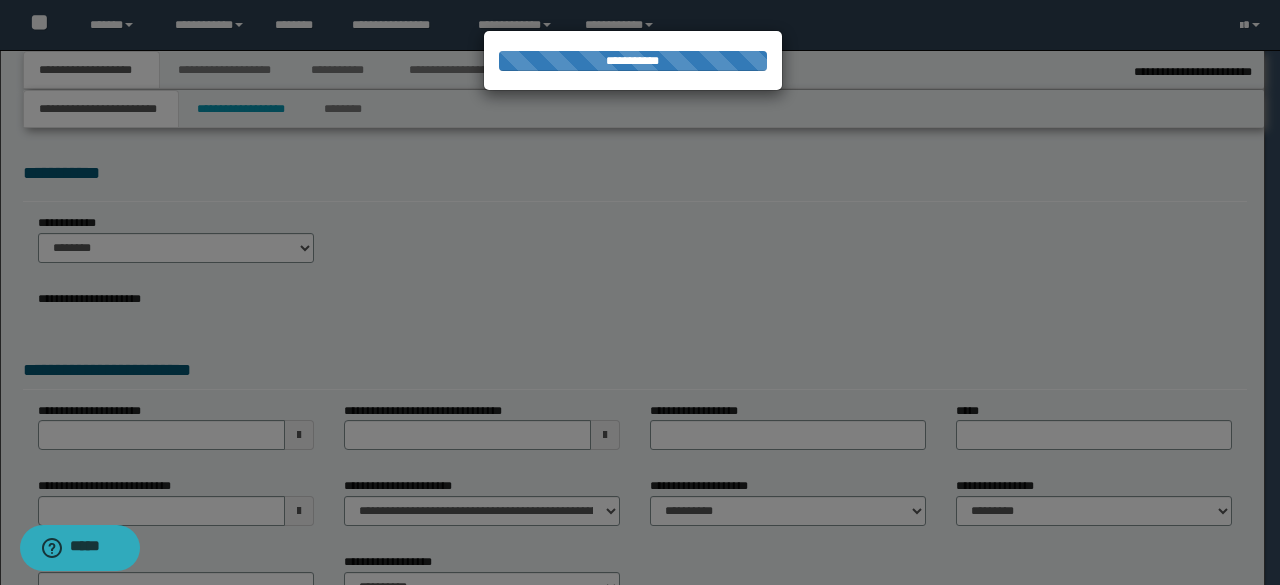 type on "**********" 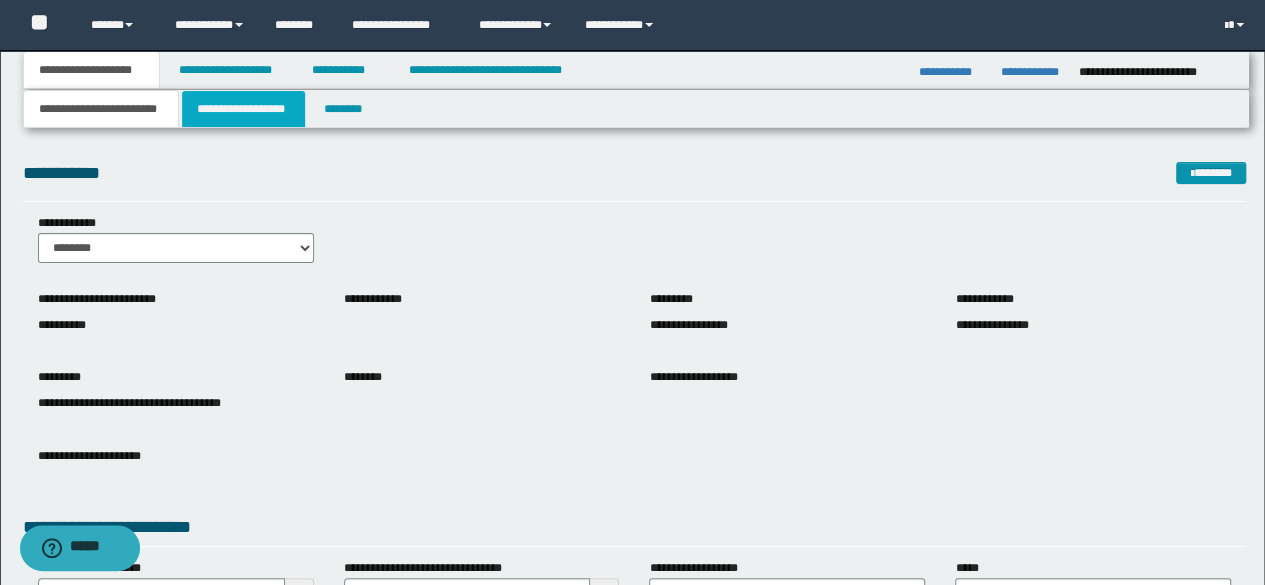 click on "**********" at bounding box center (243, 109) 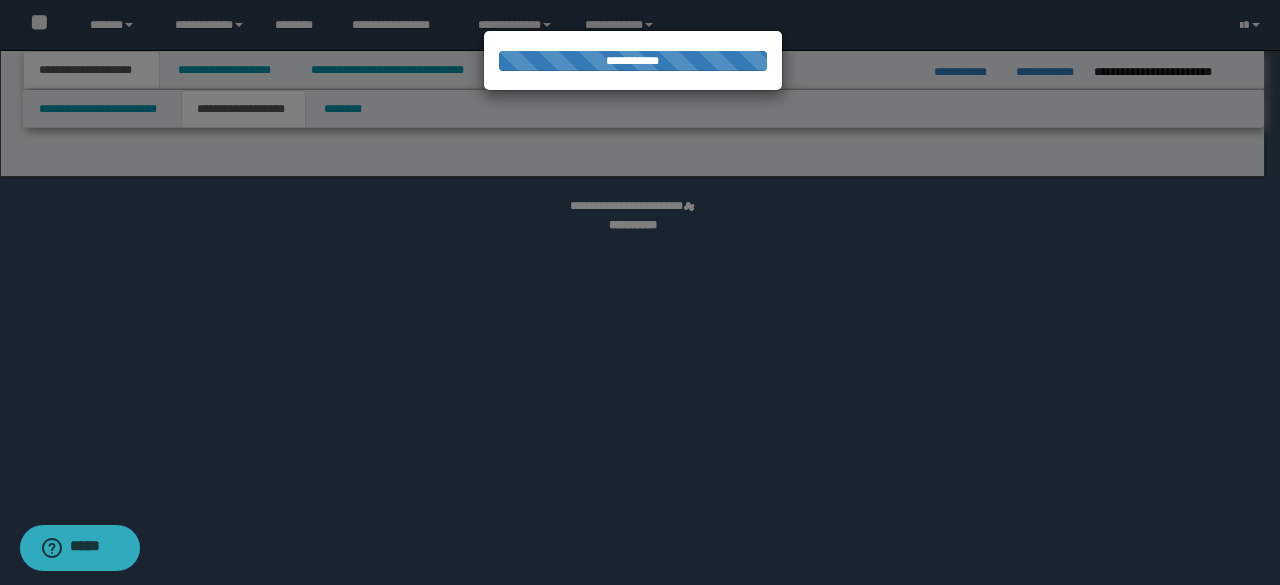 select on "*" 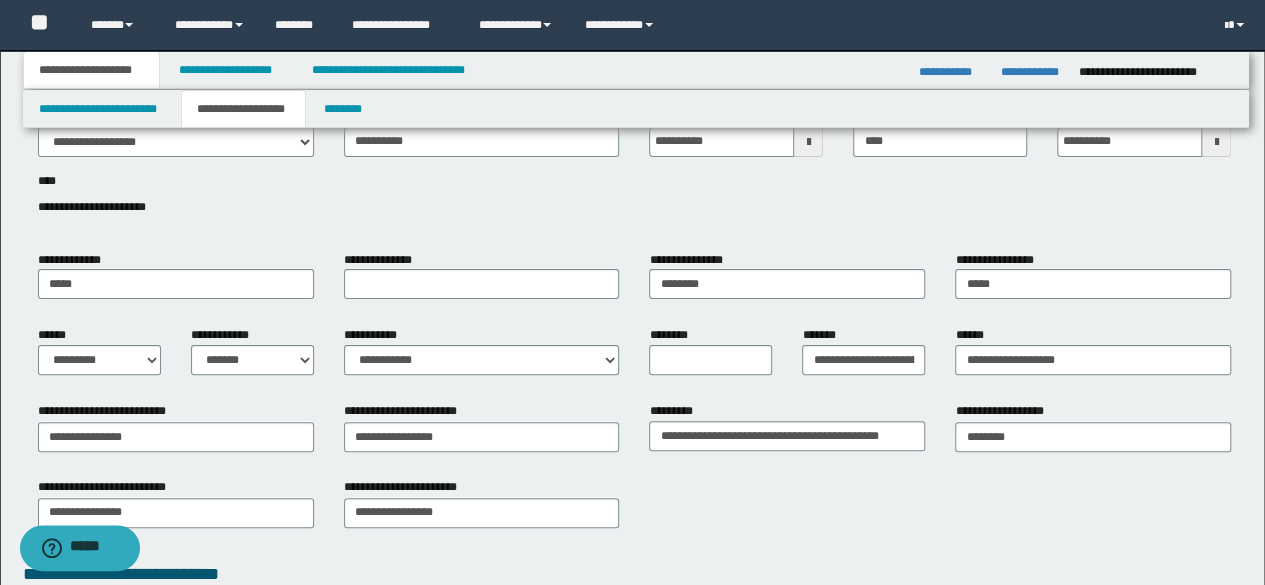 scroll, scrollTop: 100, scrollLeft: 0, axis: vertical 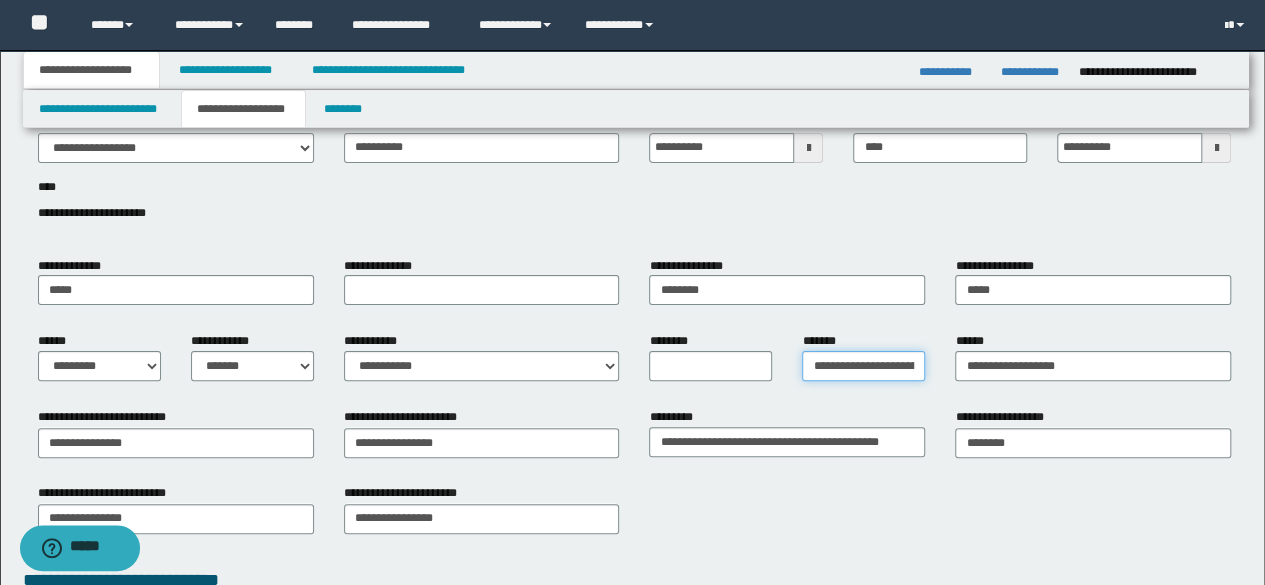 drag, startPoint x: 871, startPoint y: 357, endPoint x: 864, endPoint y: 365, distance: 10.630146 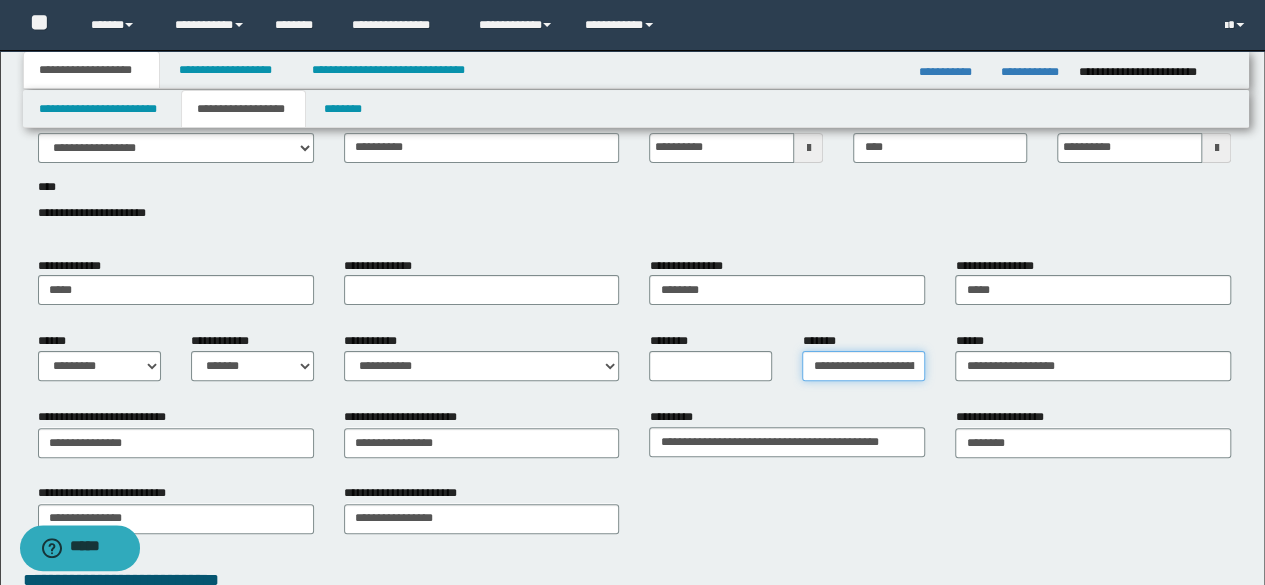 click on "**********" at bounding box center (863, 366) 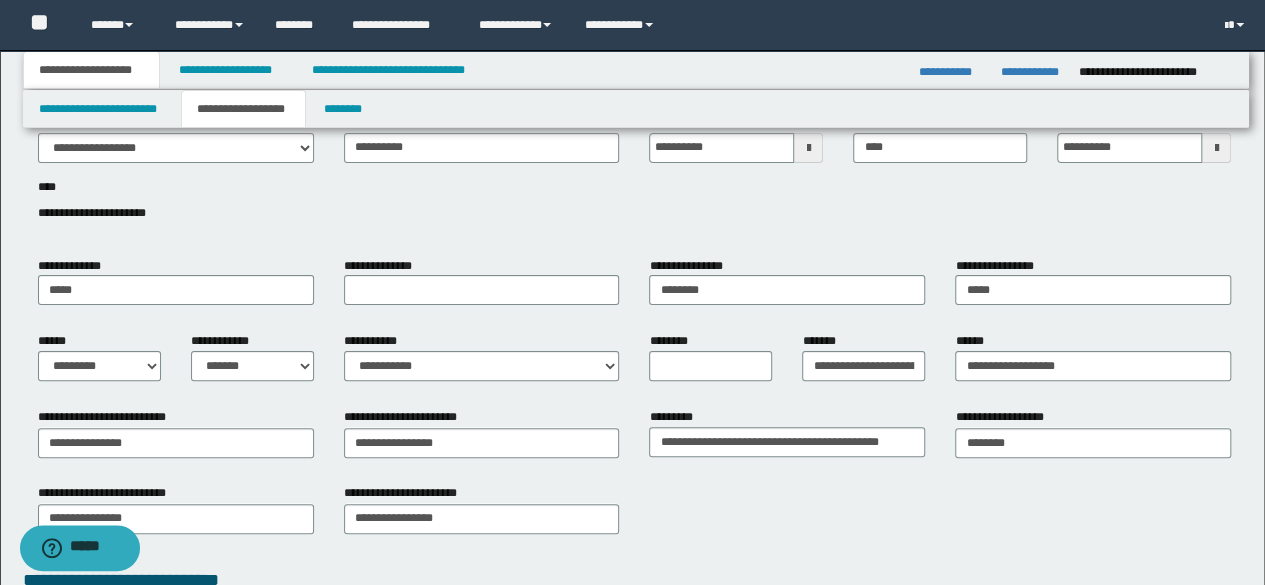 click on "**********" at bounding box center [863, 364] 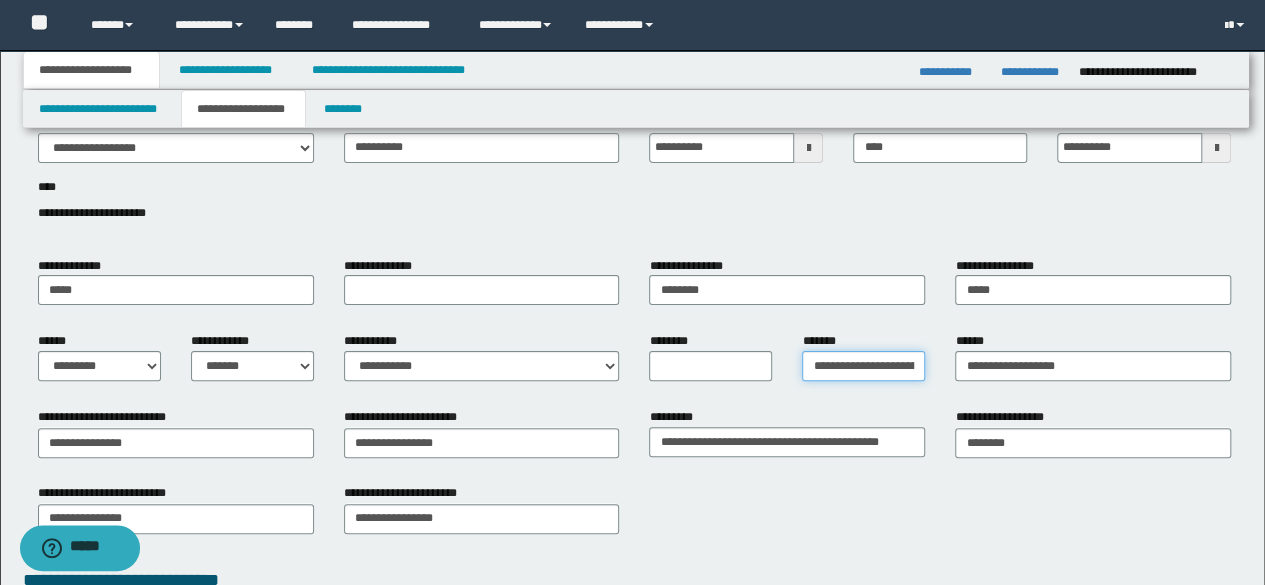 scroll, scrollTop: 0, scrollLeft: 104, axis: horizontal 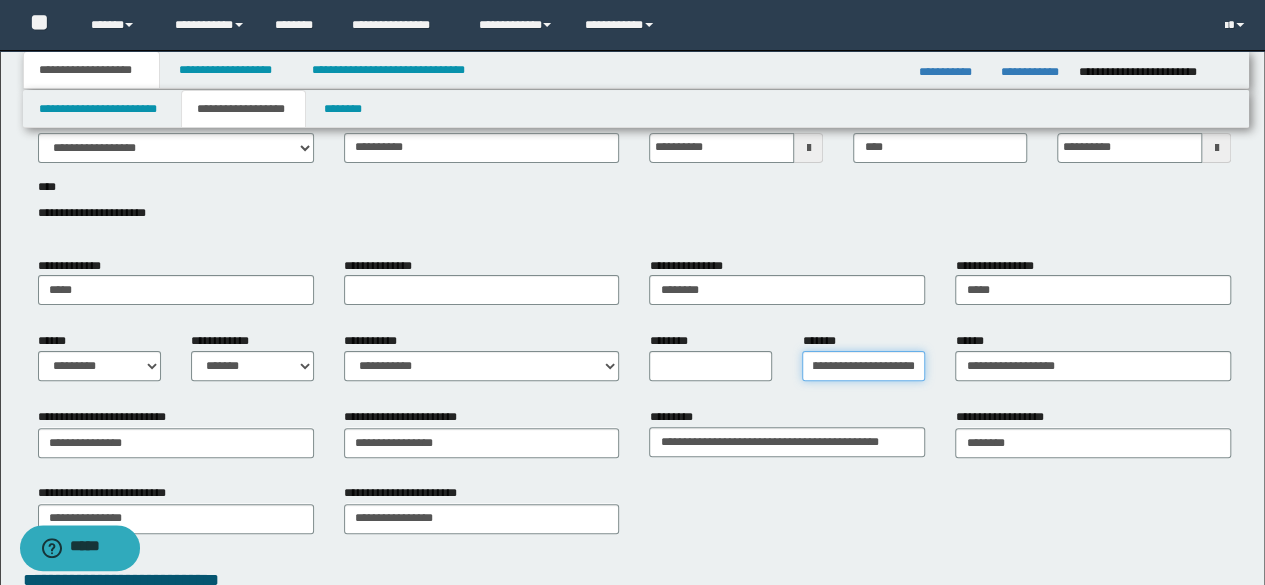 drag, startPoint x: 868, startPoint y: 367, endPoint x: 970, endPoint y: 375, distance: 102.31325 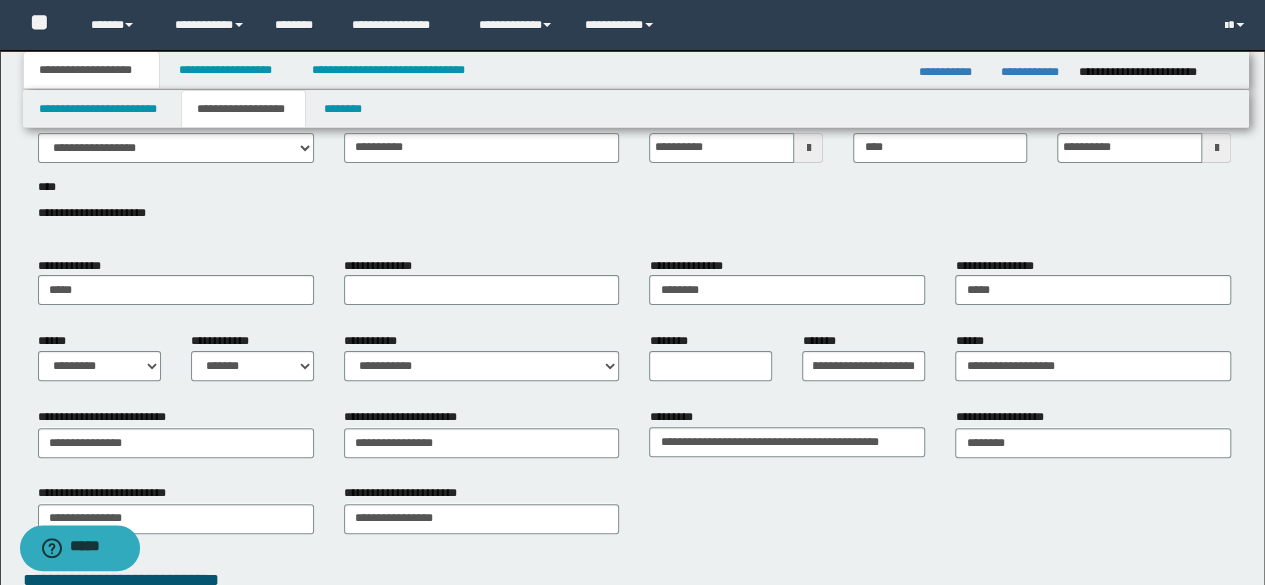 scroll, scrollTop: 0, scrollLeft: 0, axis: both 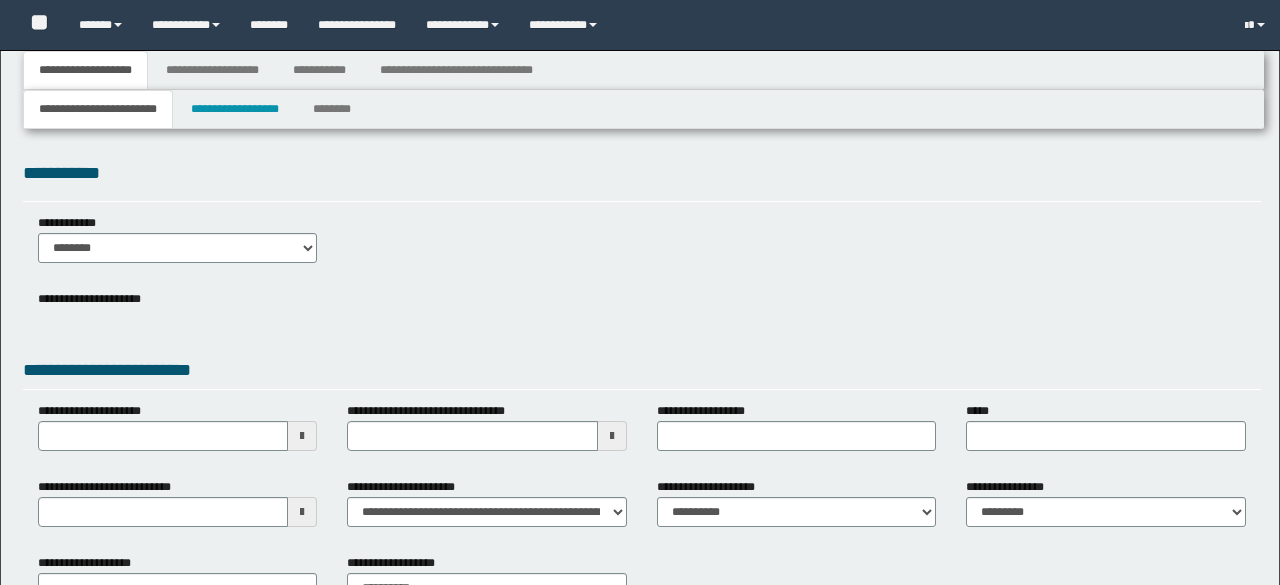 type 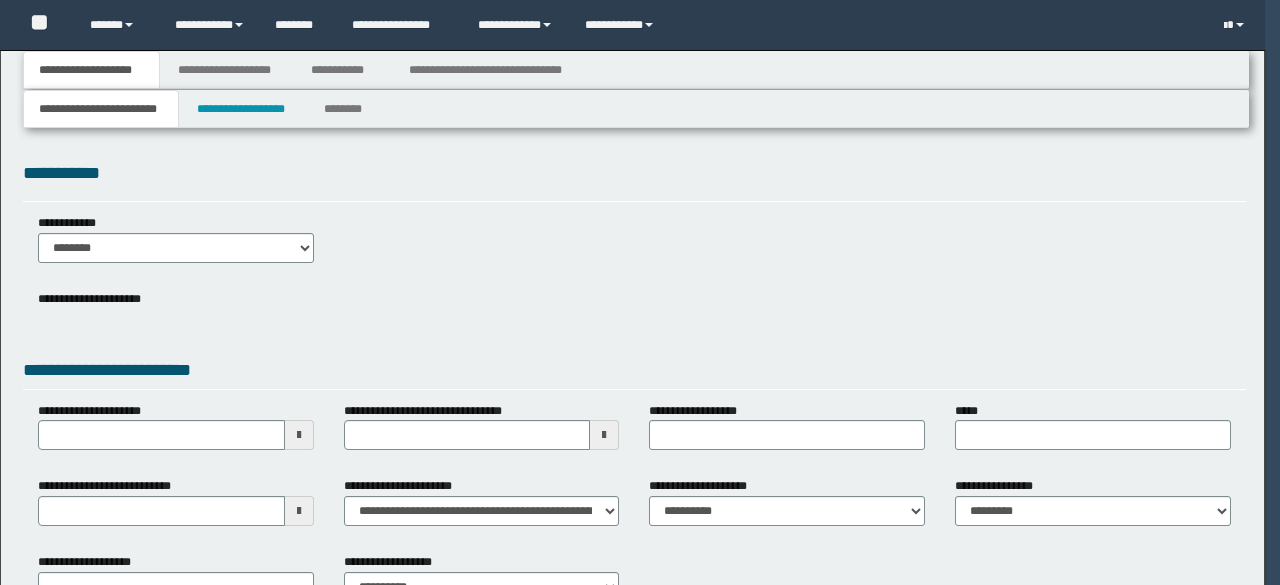 scroll, scrollTop: 0, scrollLeft: 0, axis: both 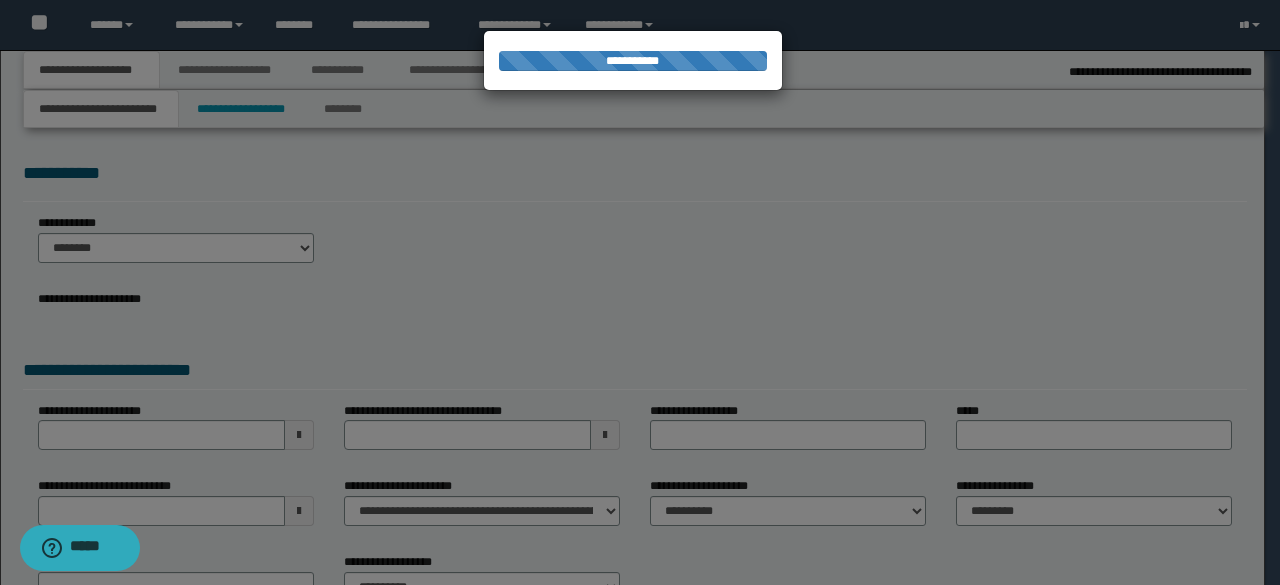 type on "**********" 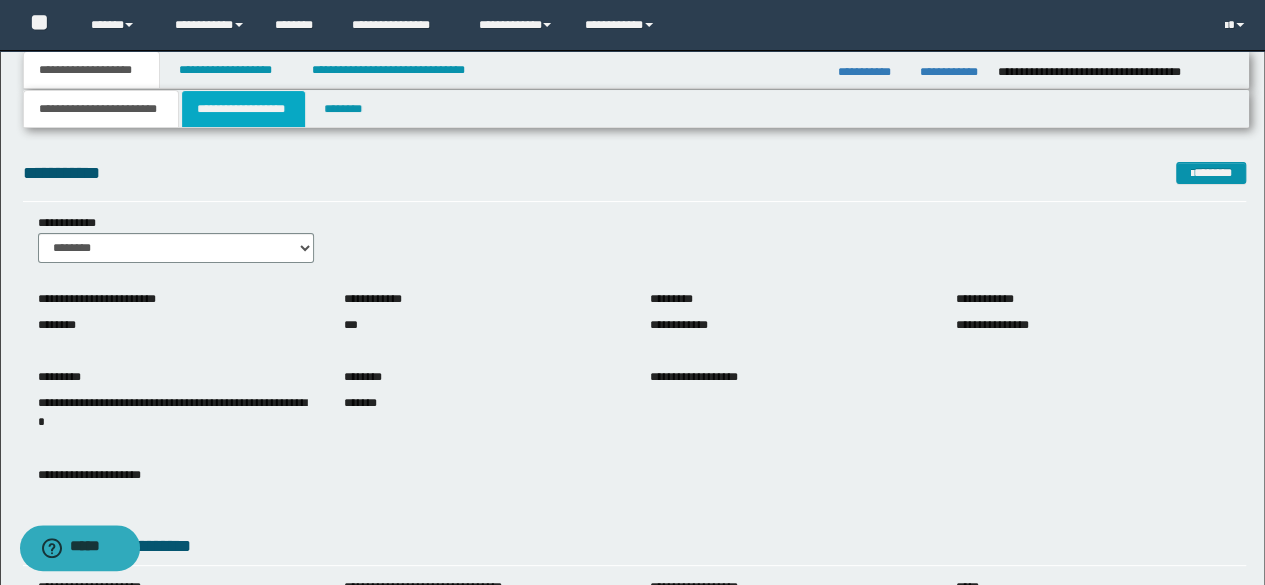 click on "**********" at bounding box center (243, 109) 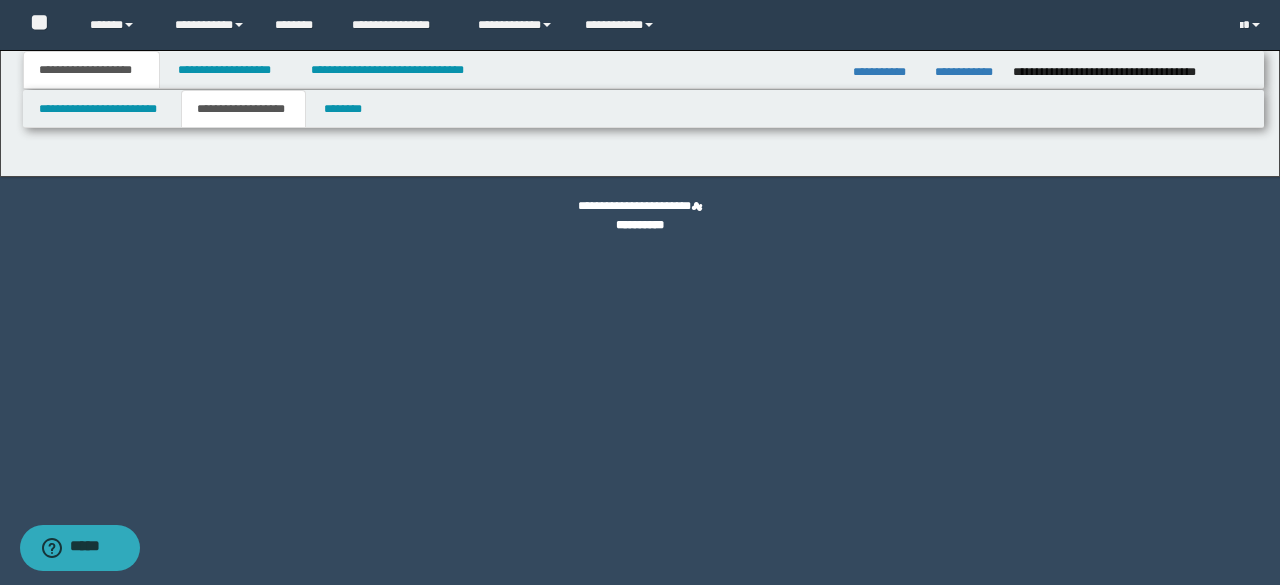 type on "********" 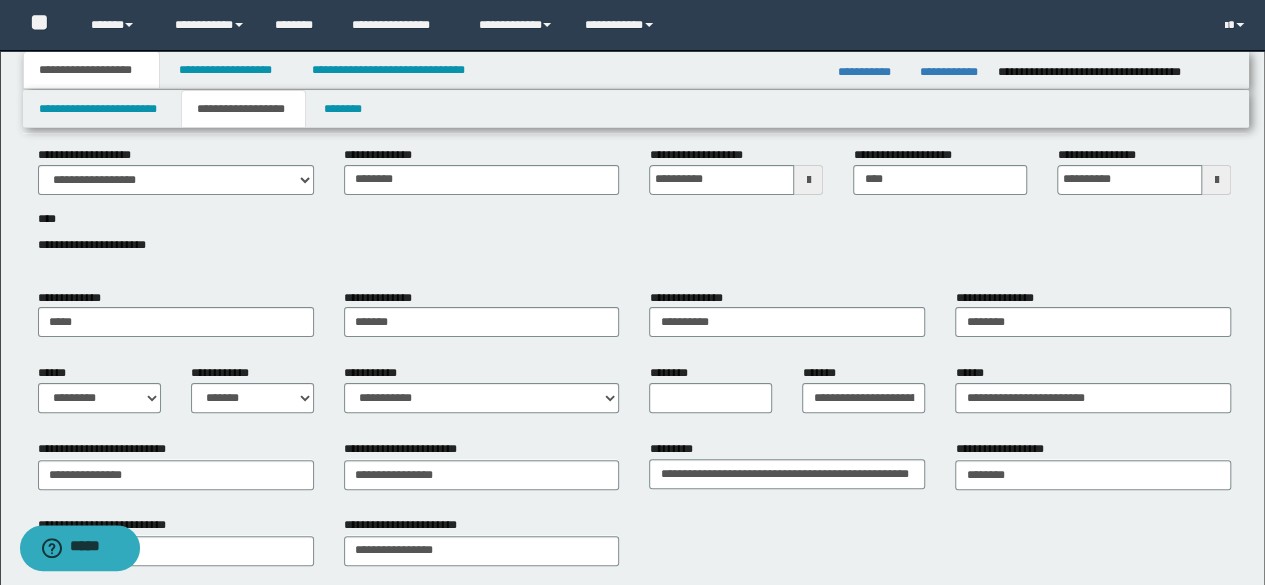 scroll, scrollTop: 100, scrollLeft: 0, axis: vertical 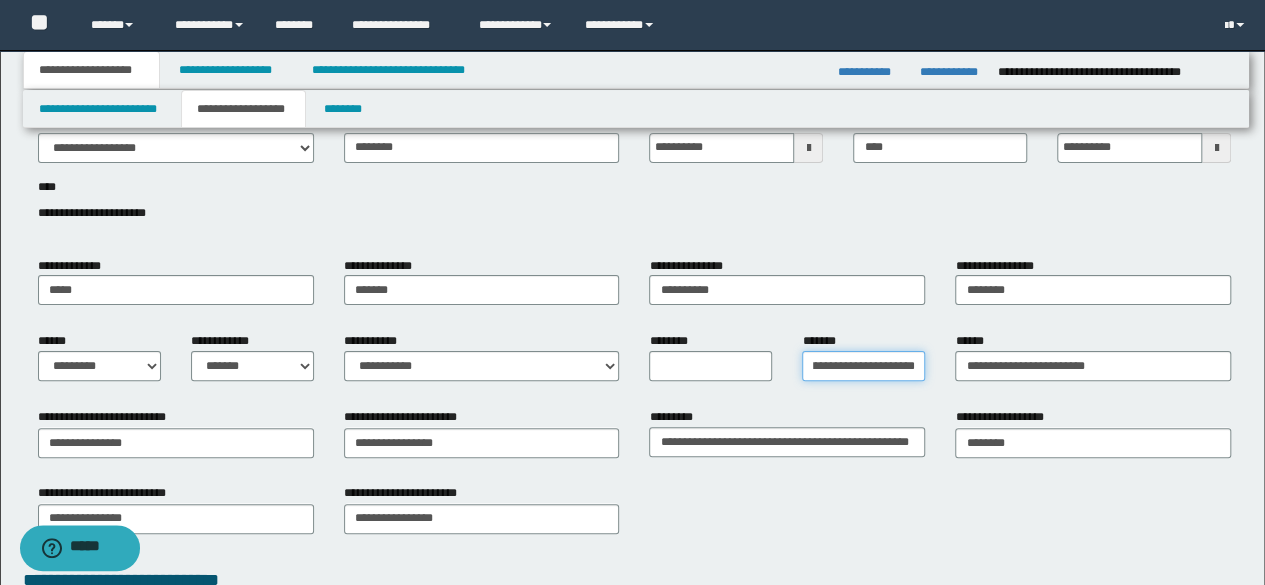 drag, startPoint x: 868, startPoint y: 371, endPoint x: 979, endPoint y: 378, distance: 111.220505 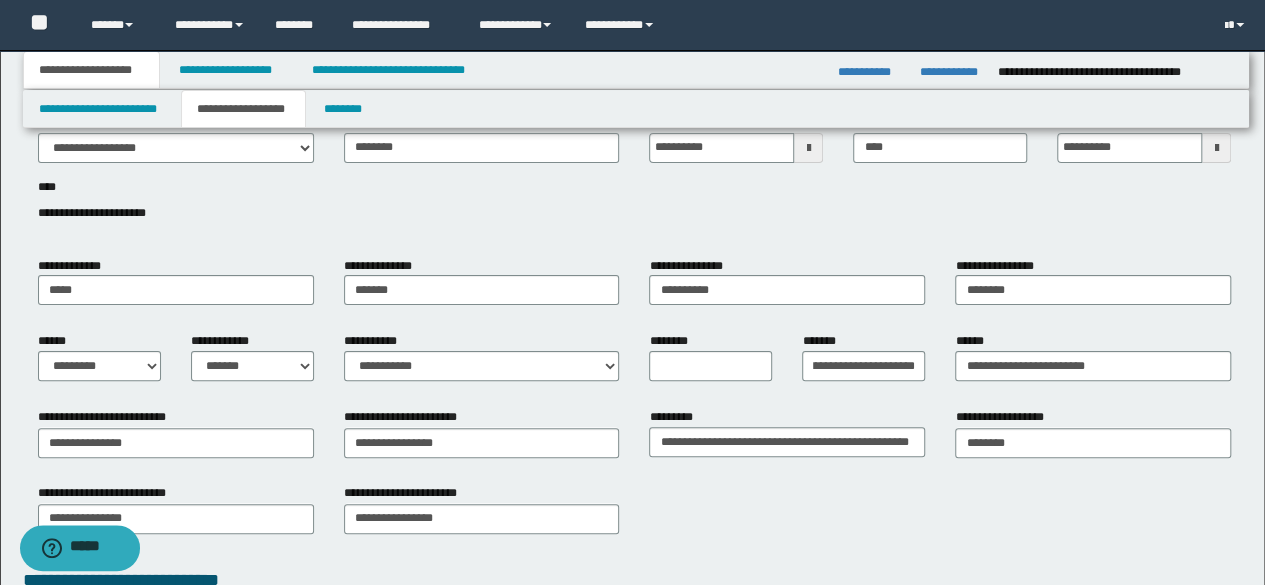 click on "**********" at bounding box center [635, 580] 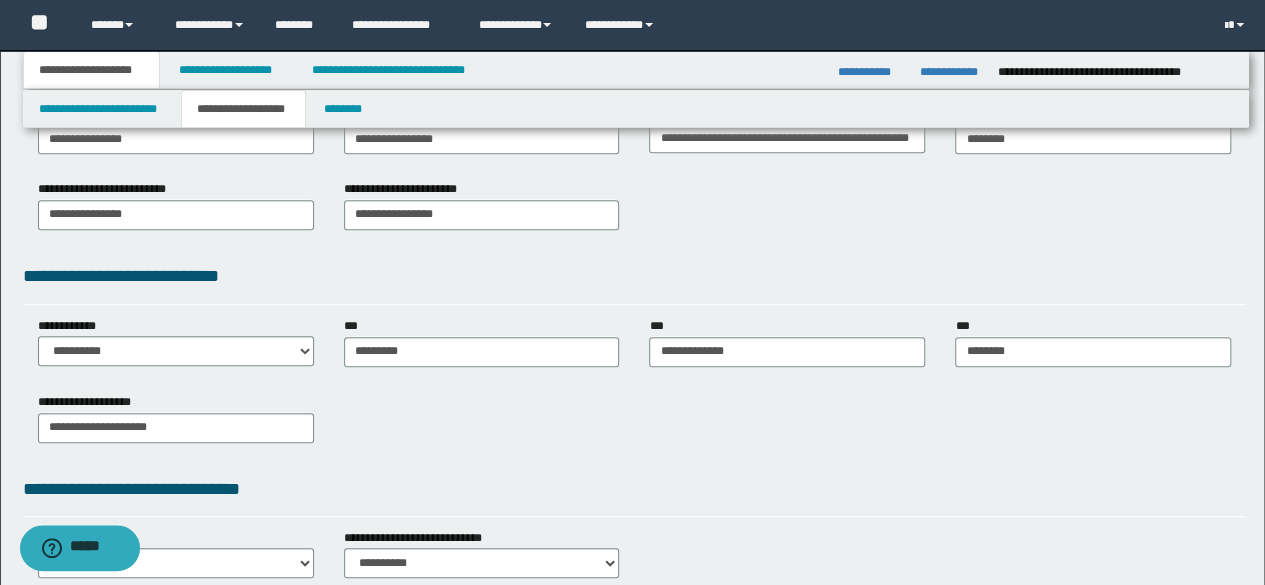 scroll, scrollTop: 520, scrollLeft: 0, axis: vertical 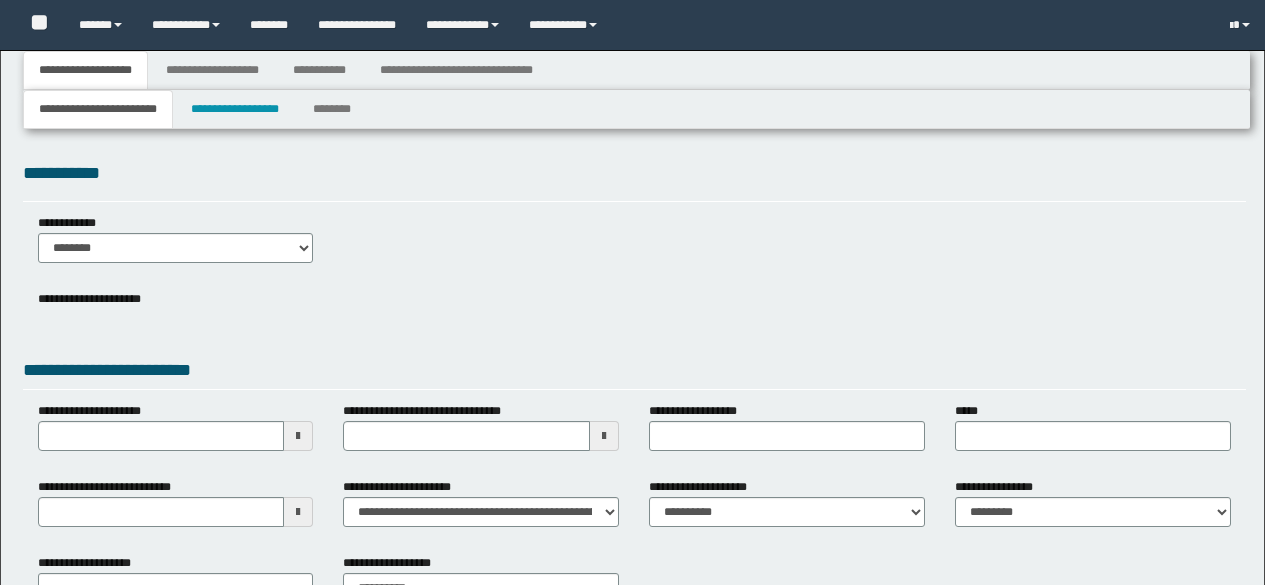 type 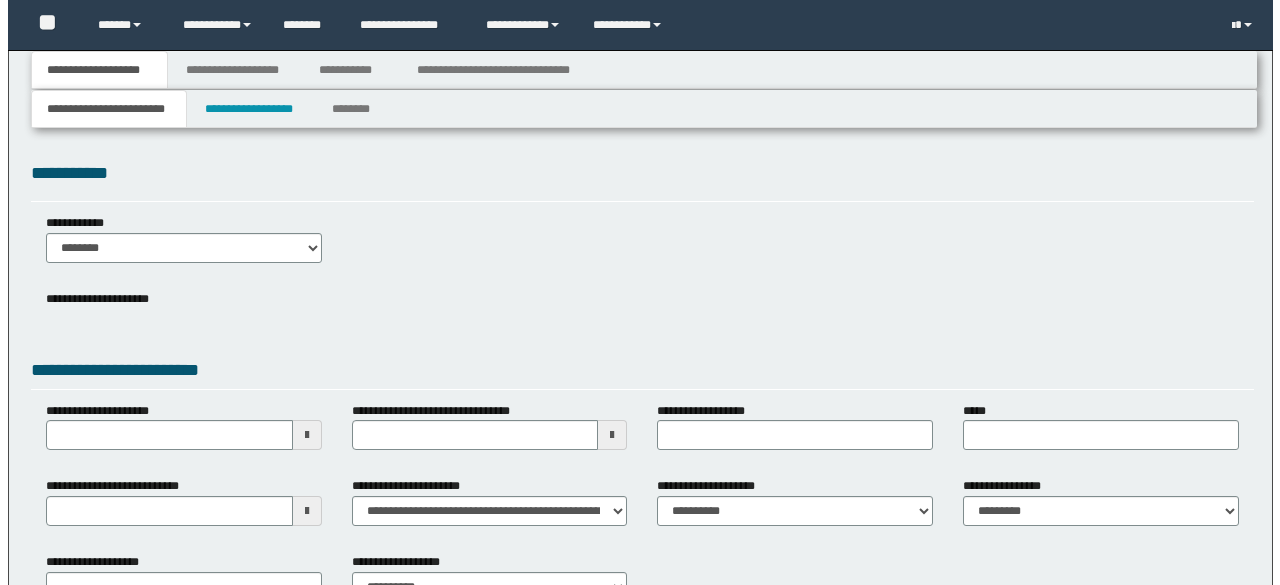 scroll, scrollTop: 0, scrollLeft: 0, axis: both 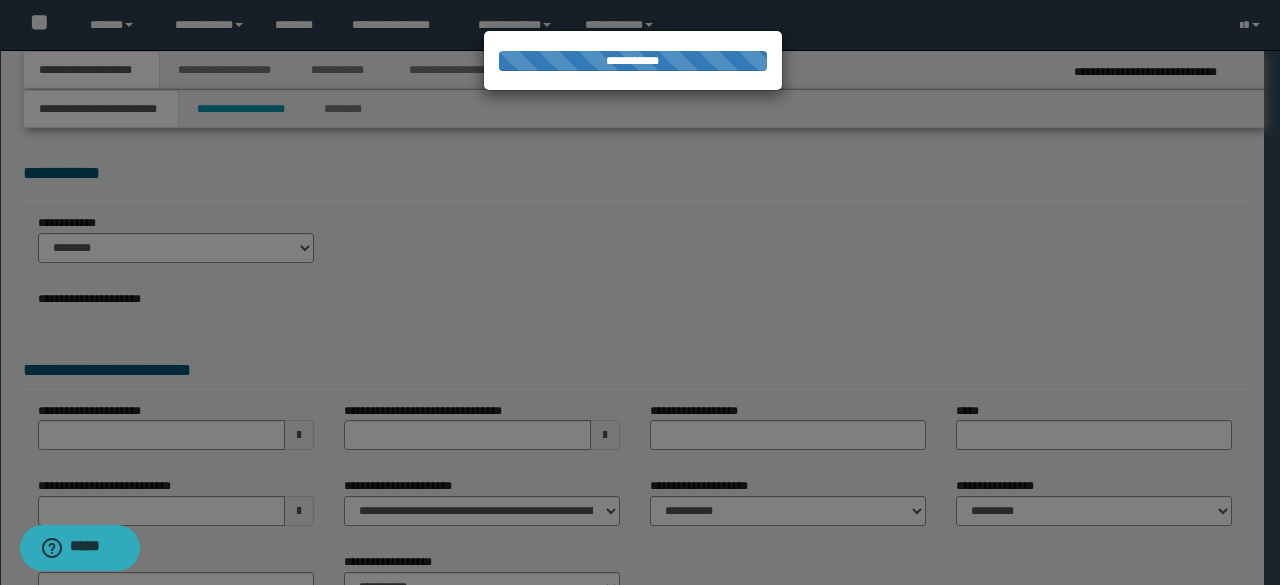 type on "**********" 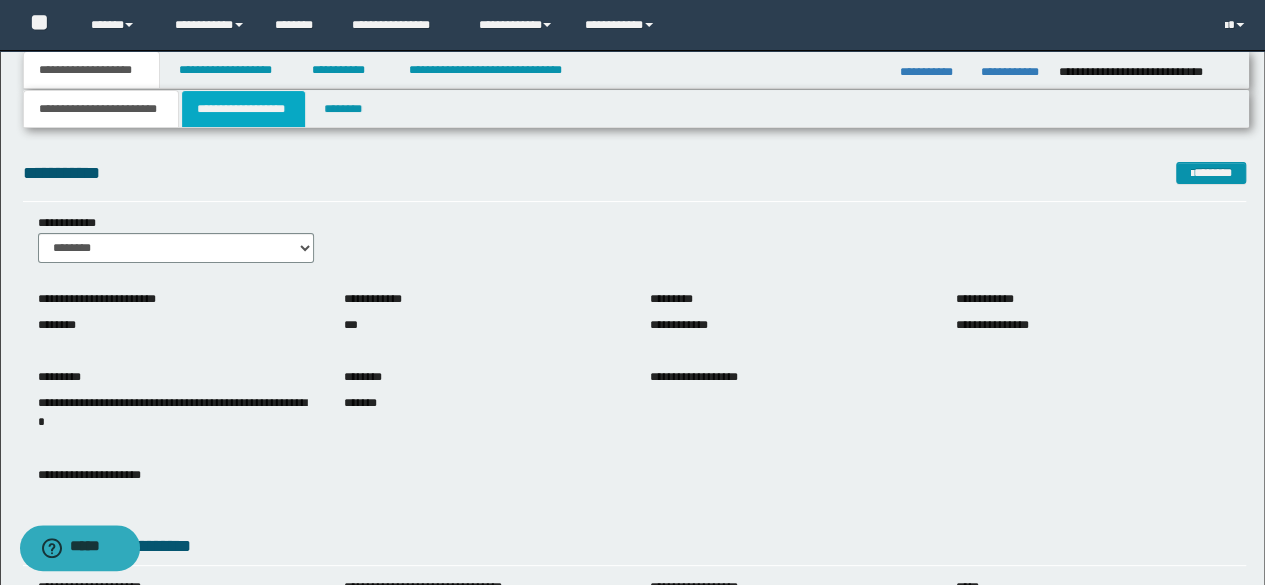 click on "**********" at bounding box center [243, 109] 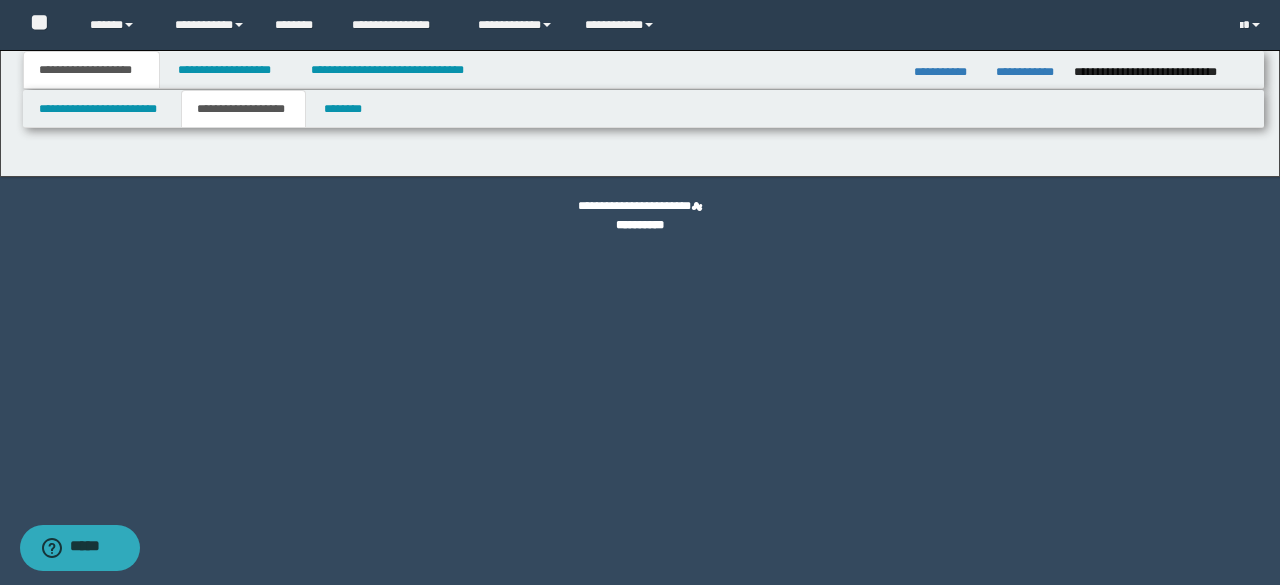 type on "********" 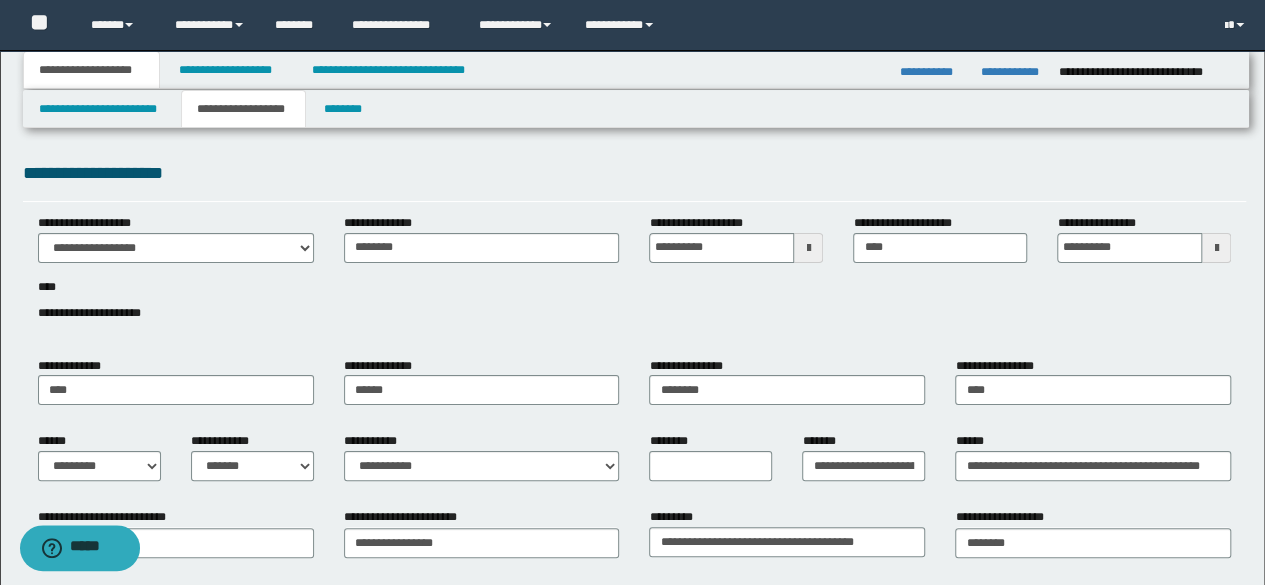 scroll, scrollTop: 100, scrollLeft: 0, axis: vertical 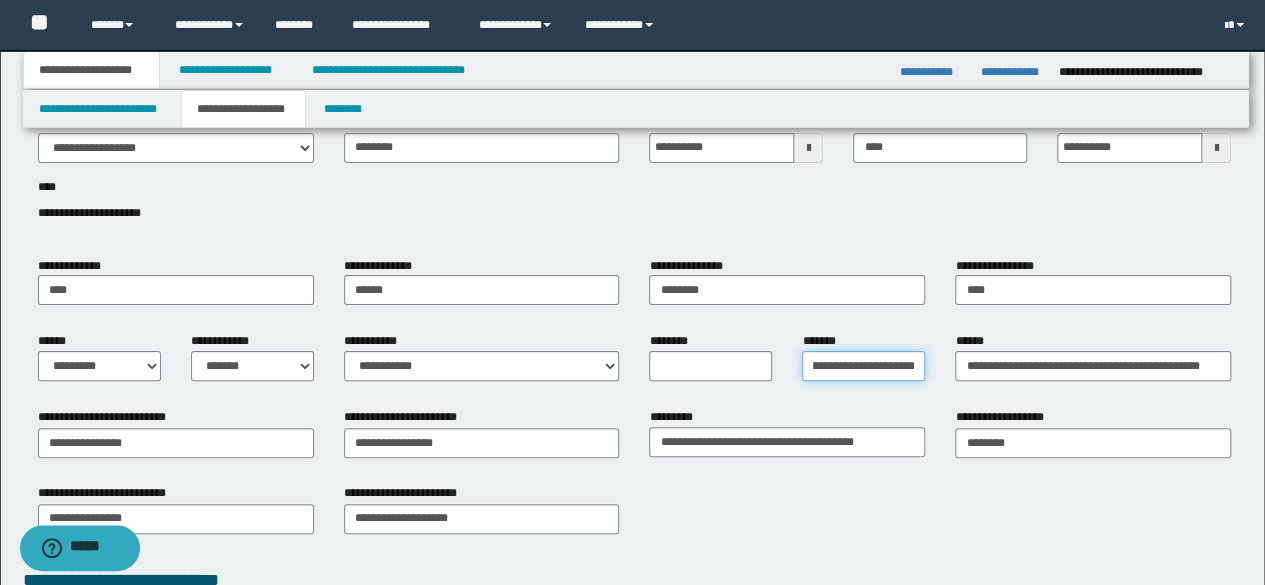 drag, startPoint x: 810, startPoint y: 368, endPoint x: 931, endPoint y: 387, distance: 122.48265 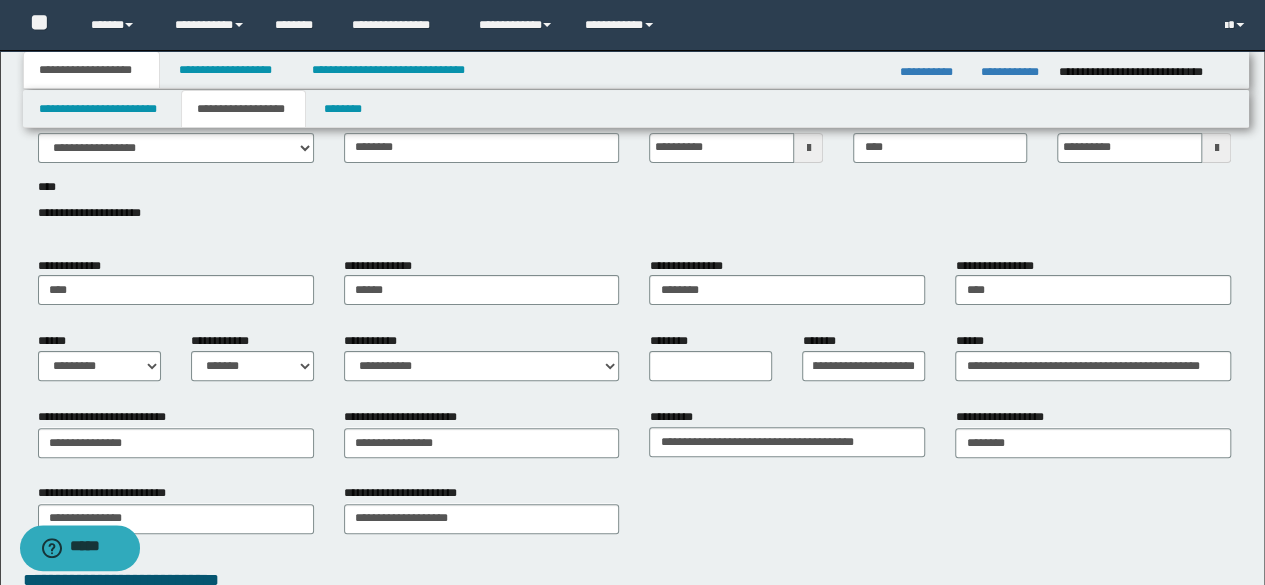 scroll, scrollTop: 0, scrollLeft: 0, axis: both 